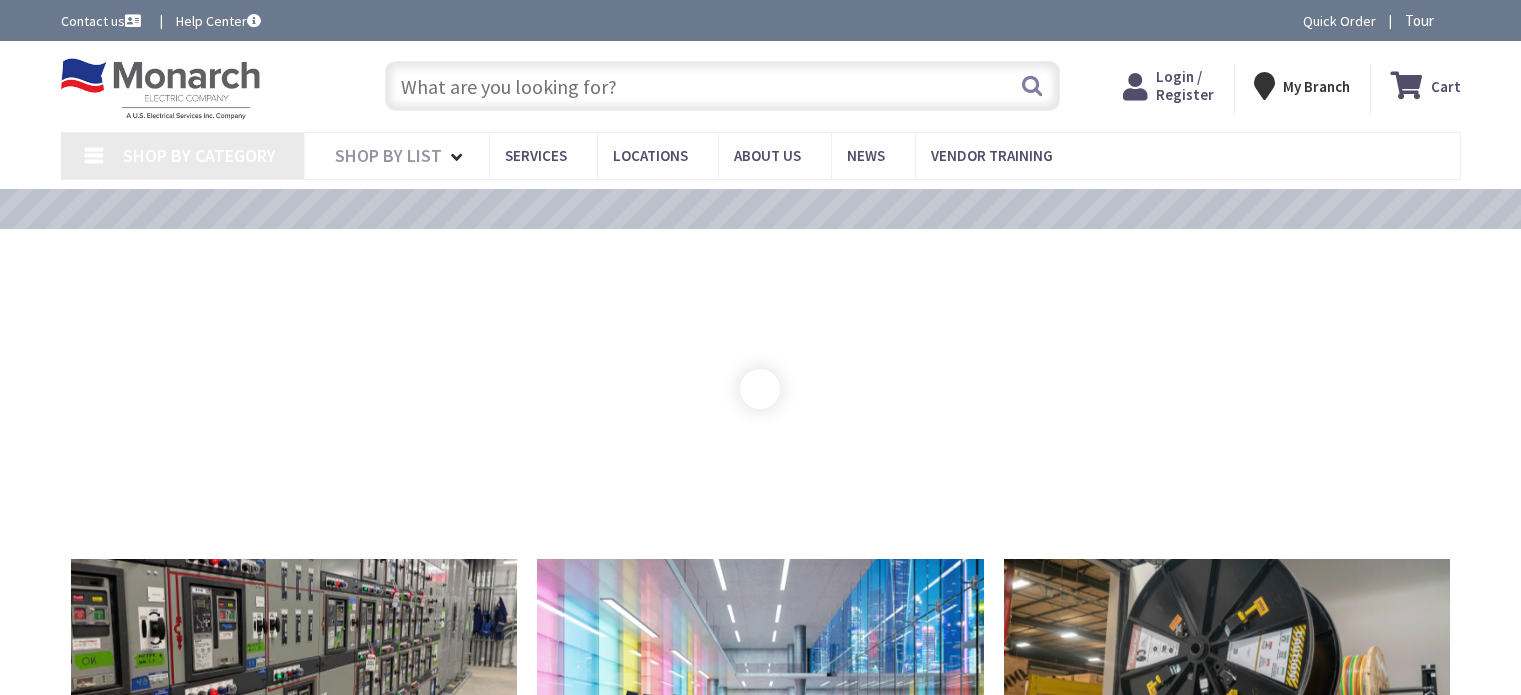 scroll, scrollTop: 0, scrollLeft: 0, axis: both 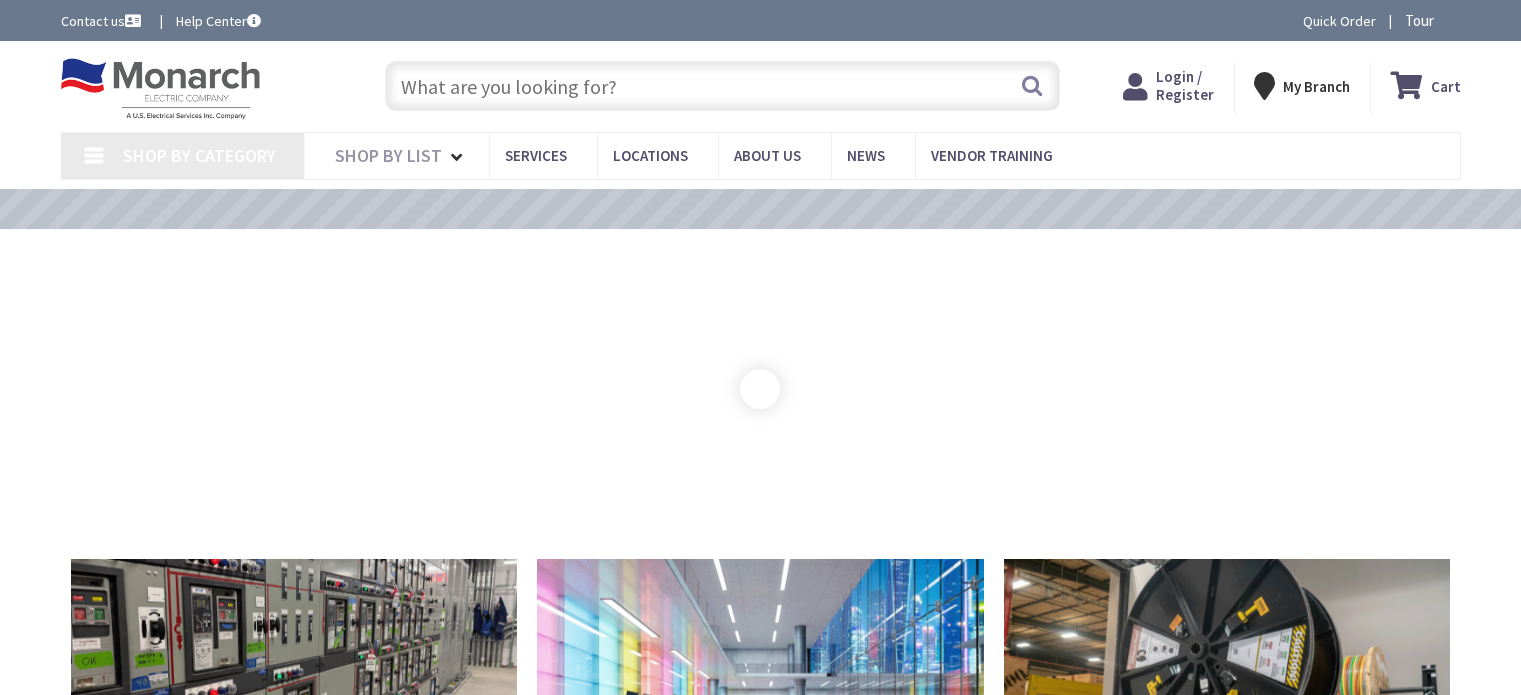 click at bounding box center (722, 86) 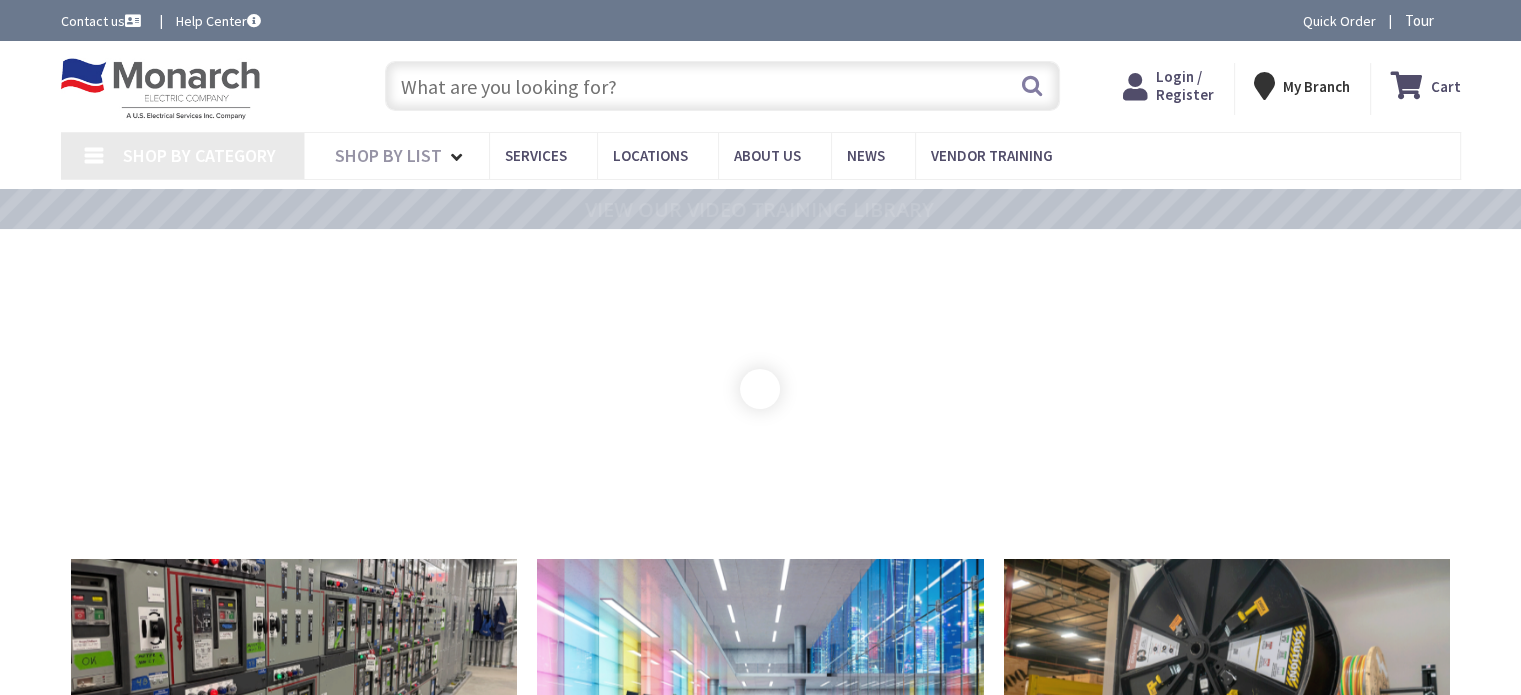 scroll, scrollTop: 0, scrollLeft: 0, axis: both 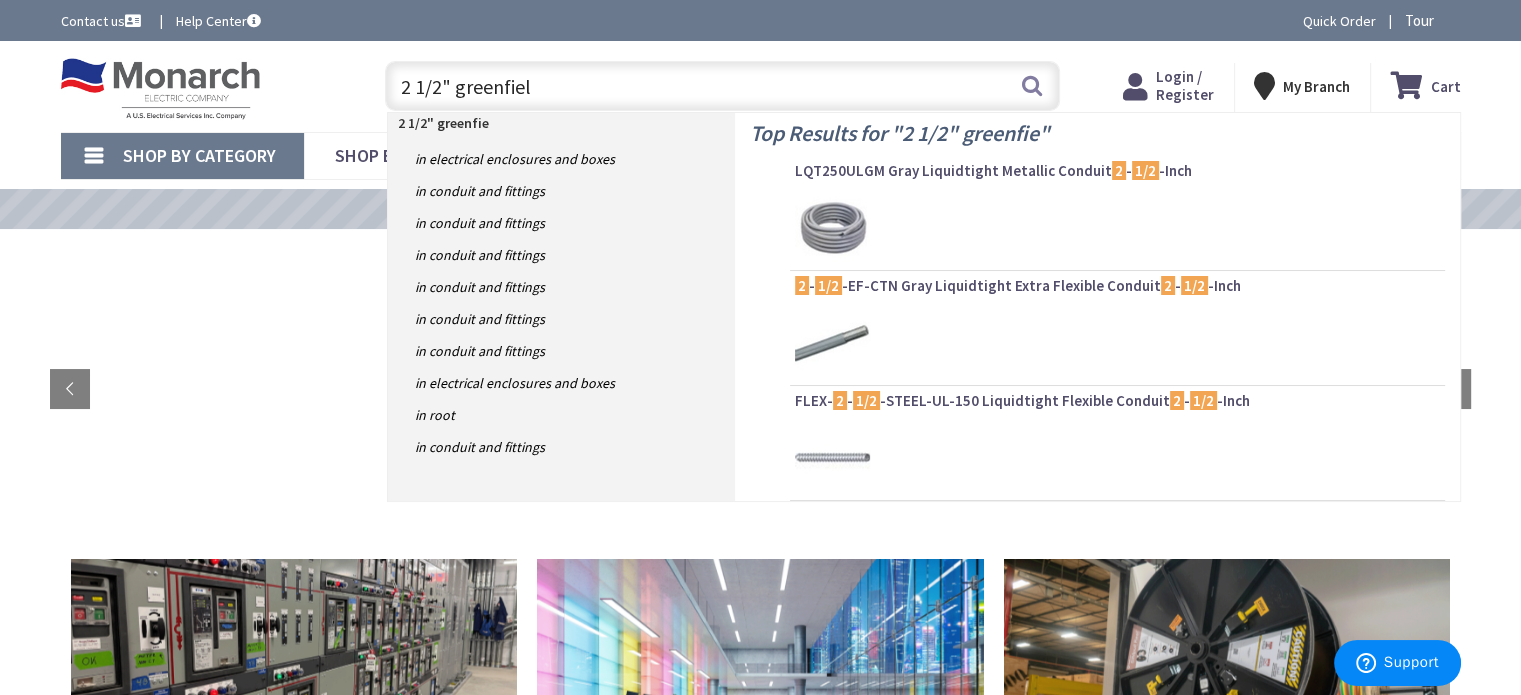 type on "2 1/2" greenfield" 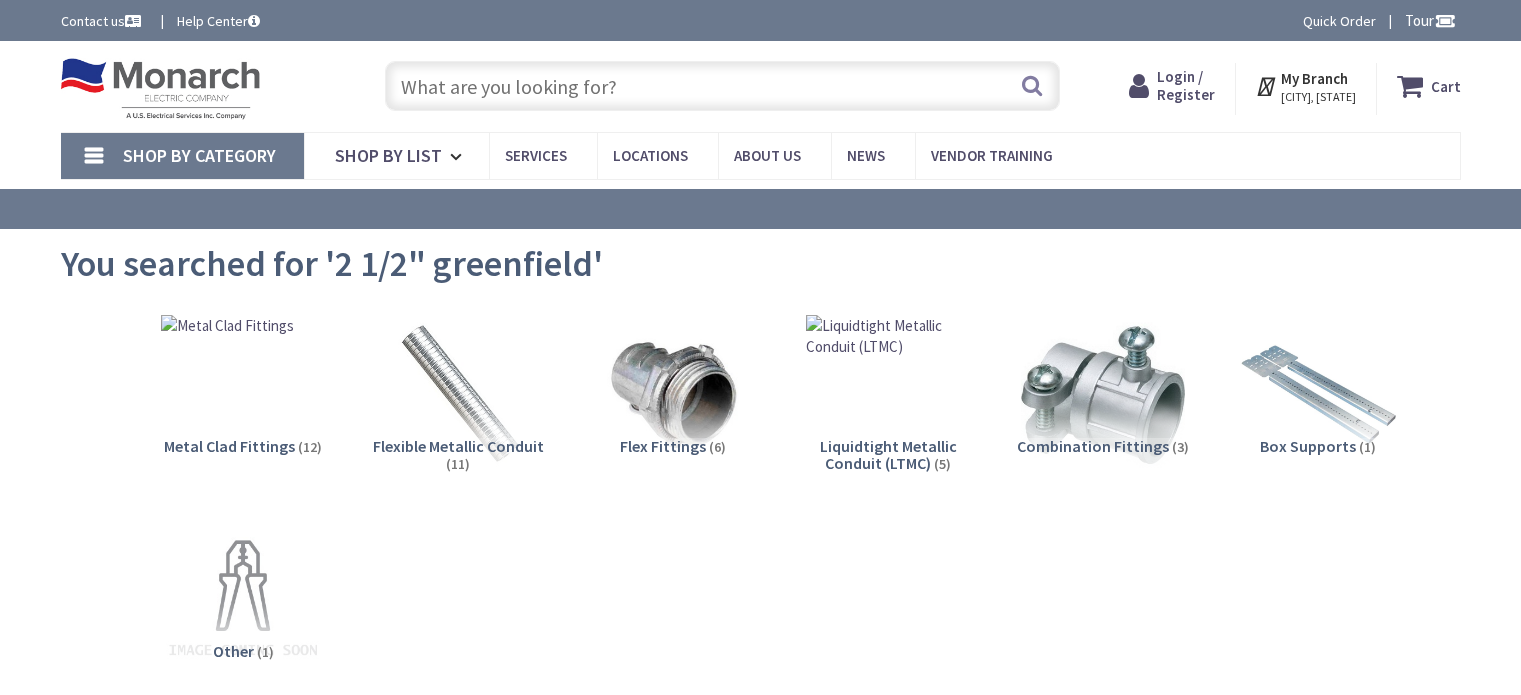 scroll, scrollTop: 0, scrollLeft: 0, axis: both 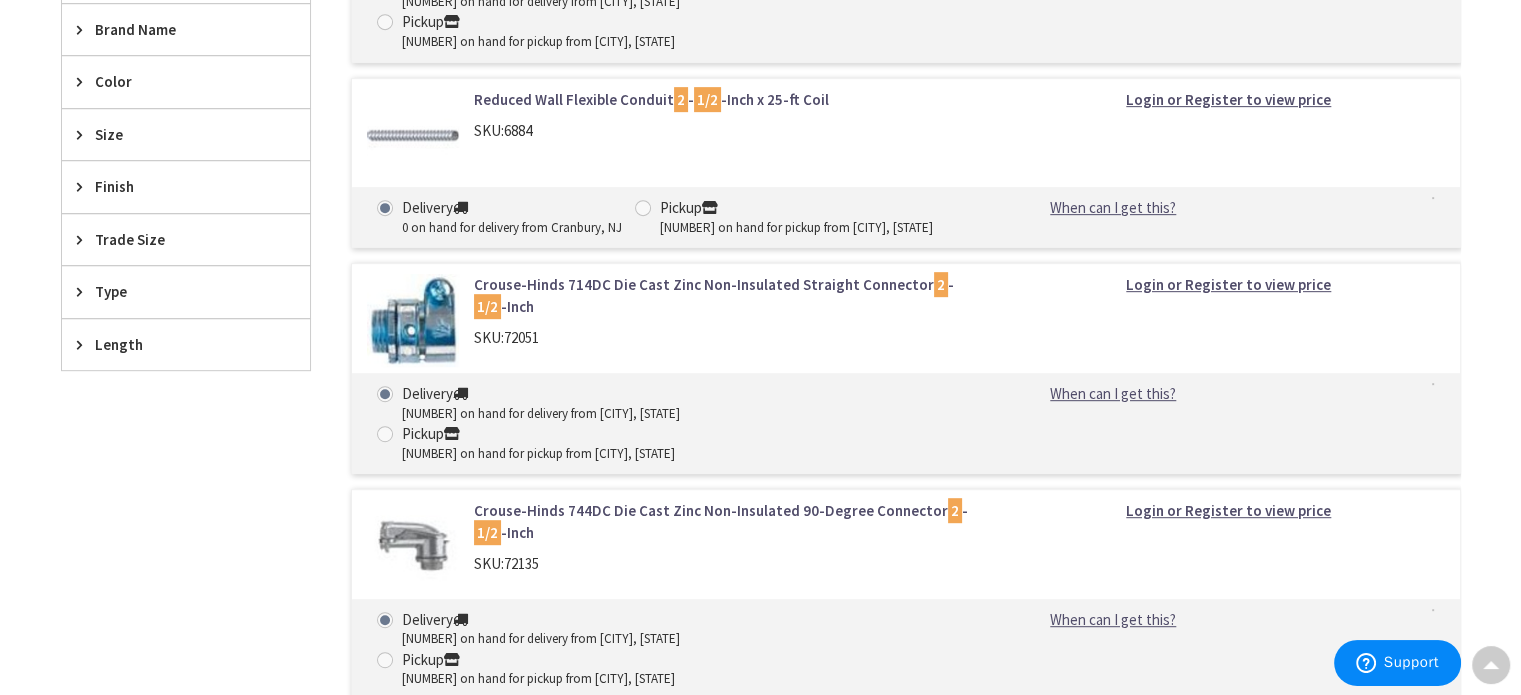 type on "Recreation Department, [NUMBER] [STREET] NE, [CITY], [STATE] [ZIP], [COUNTRY]" 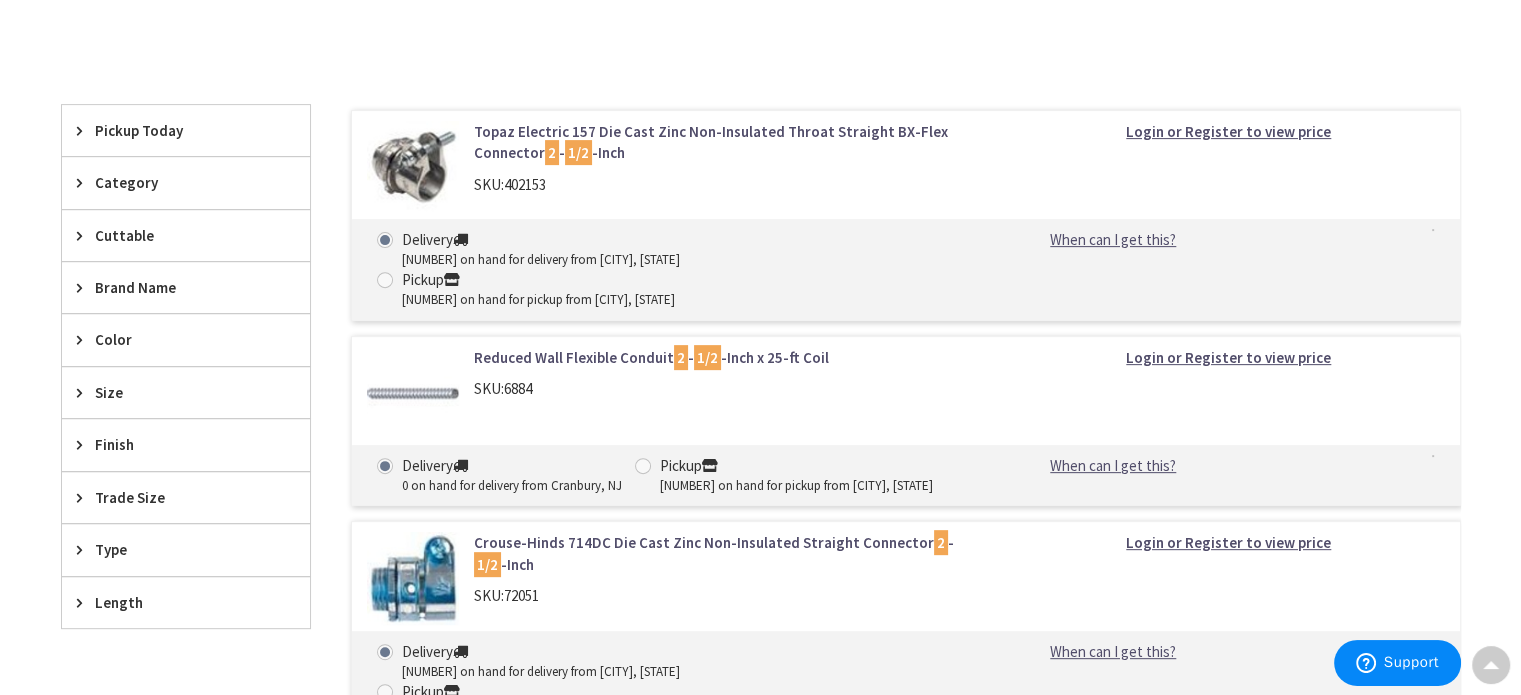 scroll, scrollTop: 695, scrollLeft: 0, axis: vertical 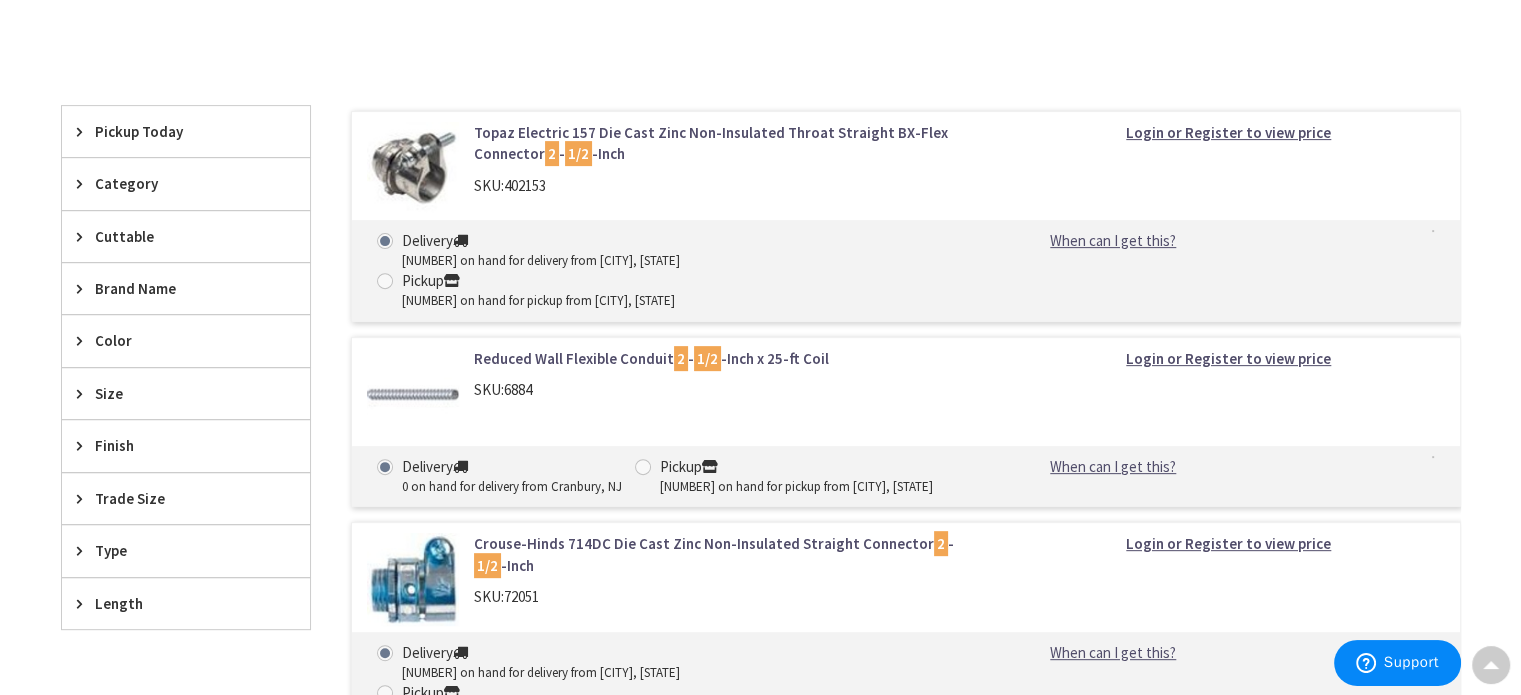 click at bounding box center (84, 393) 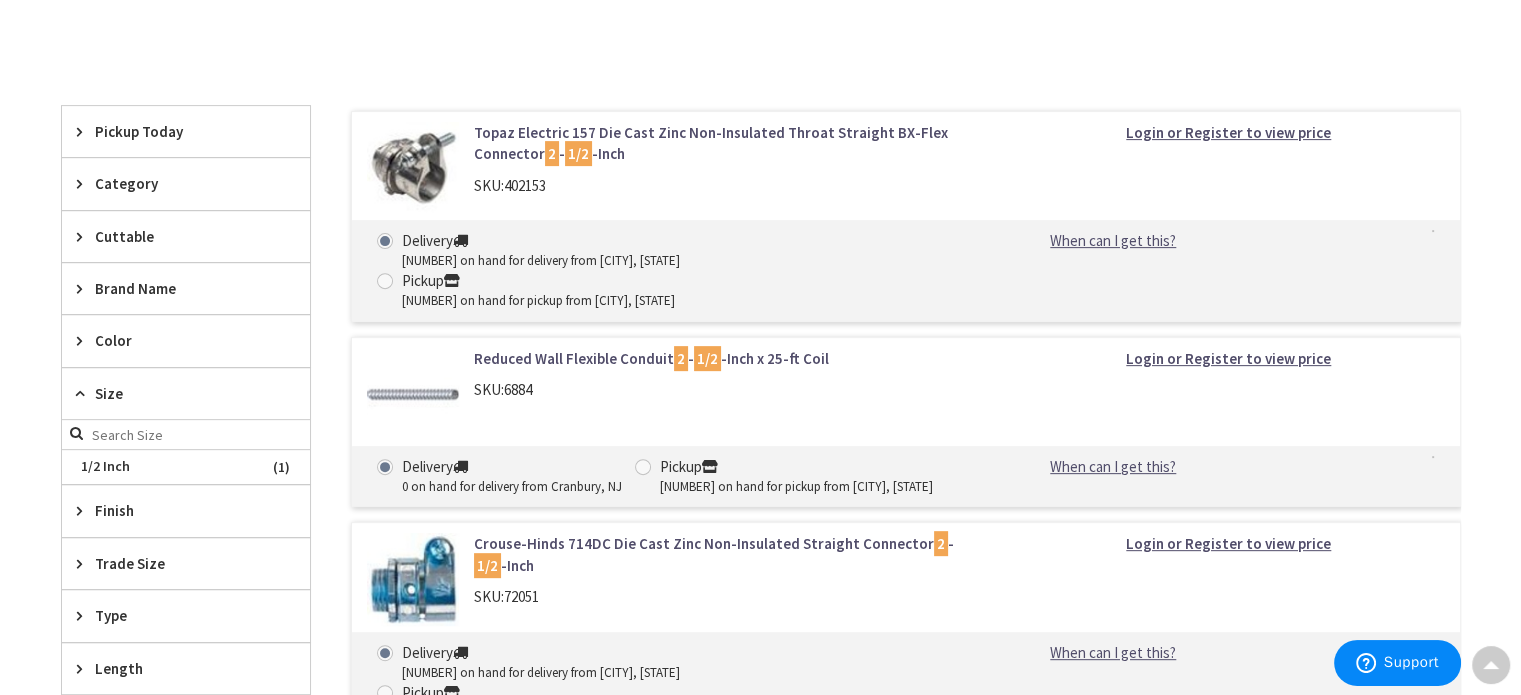 click at bounding box center [84, 393] 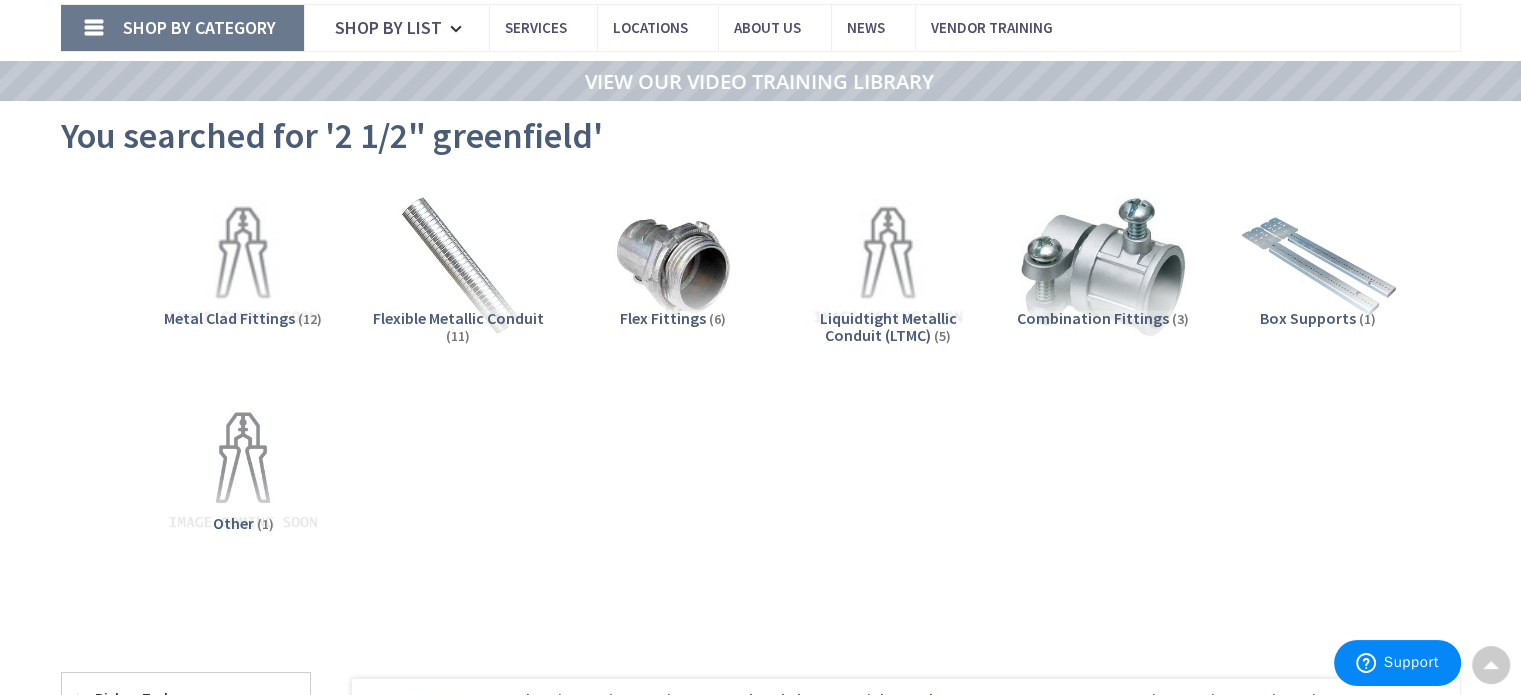 scroll, scrollTop: 0, scrollLeft: 0, axis: both 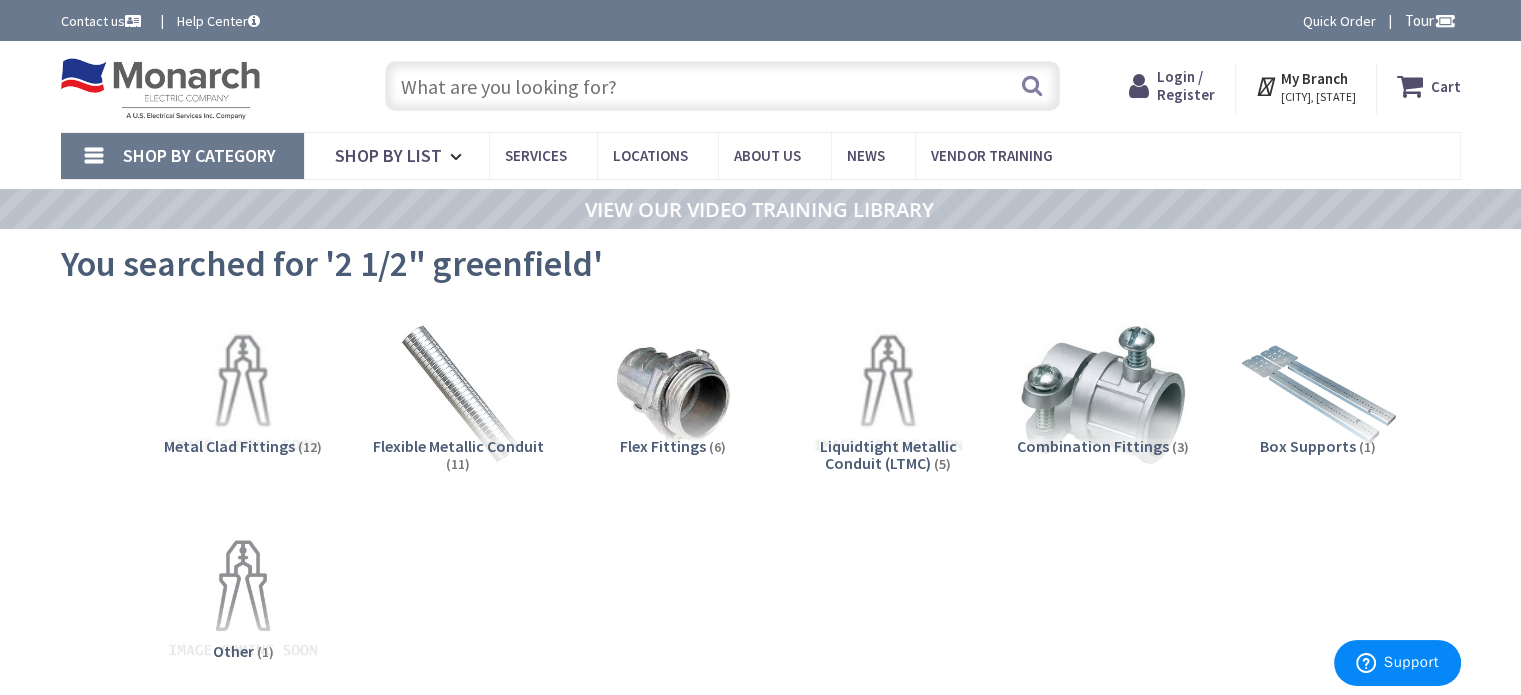 click at bounding box center [722, 86] 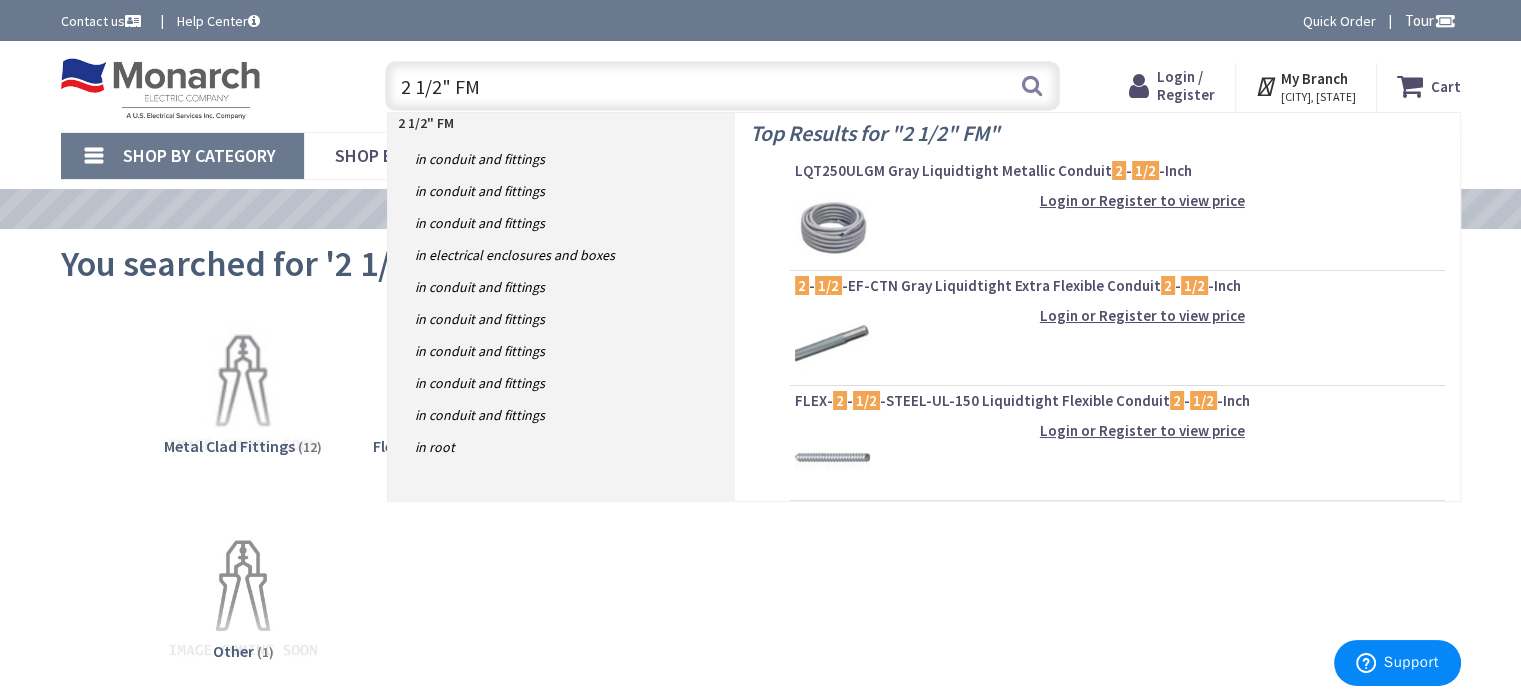 type on "2 1/2" FMC" 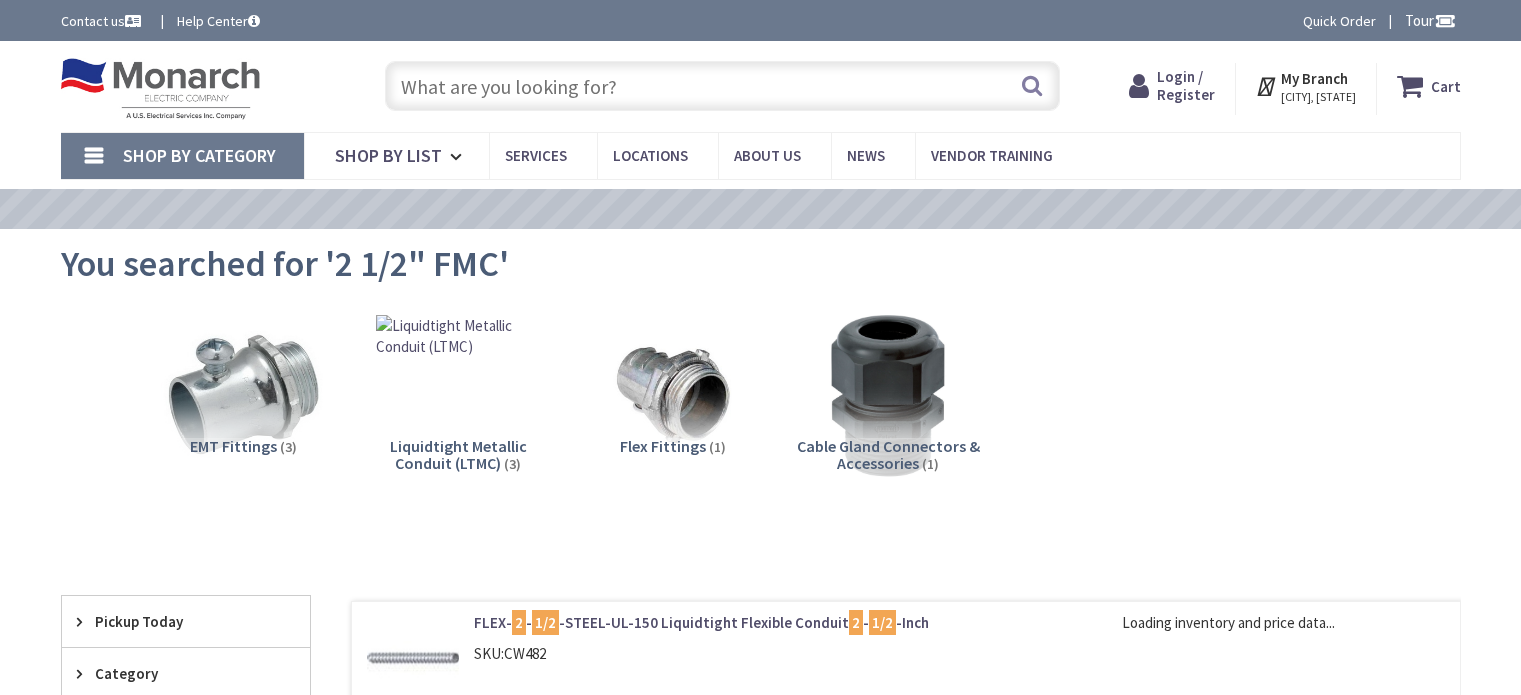 scroll, scrollTop: 0, scrollLeft: 0, axis: both 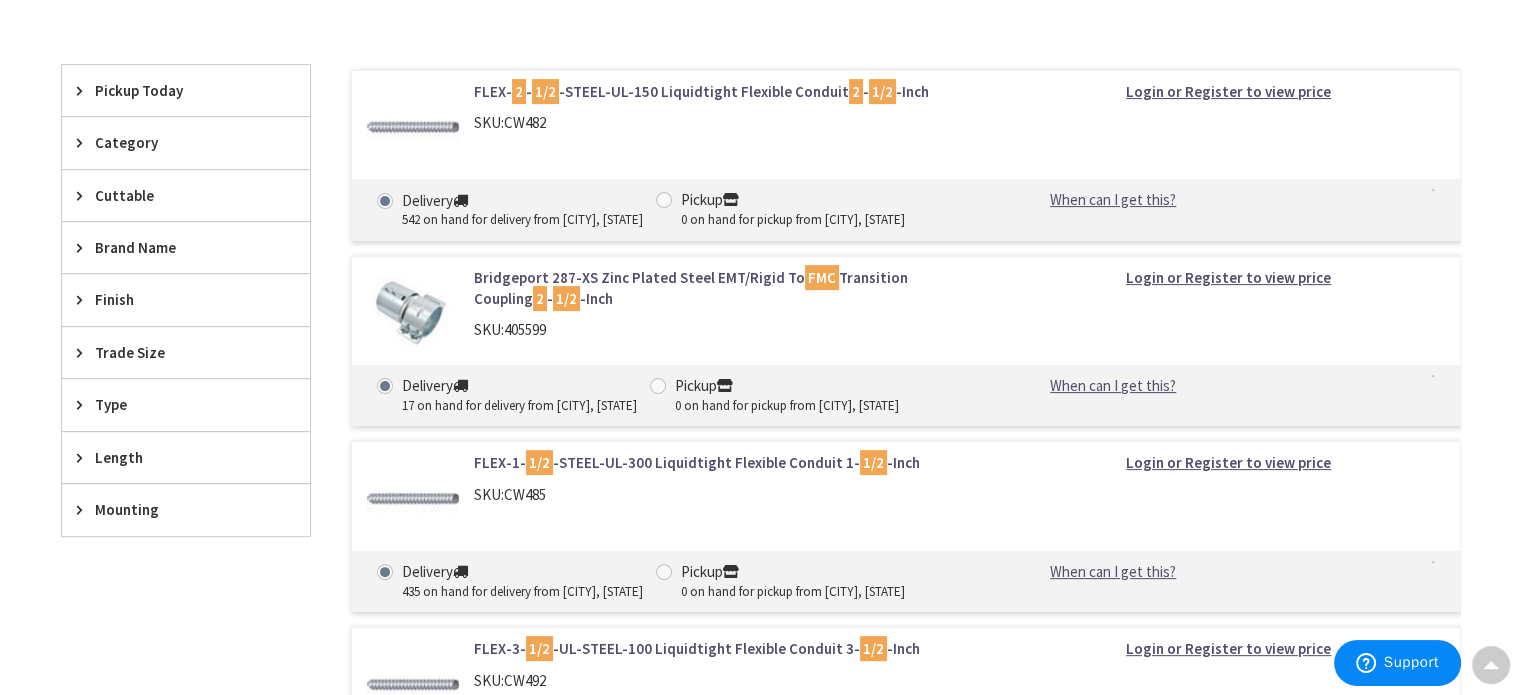 click at bounding box center [84, 352] 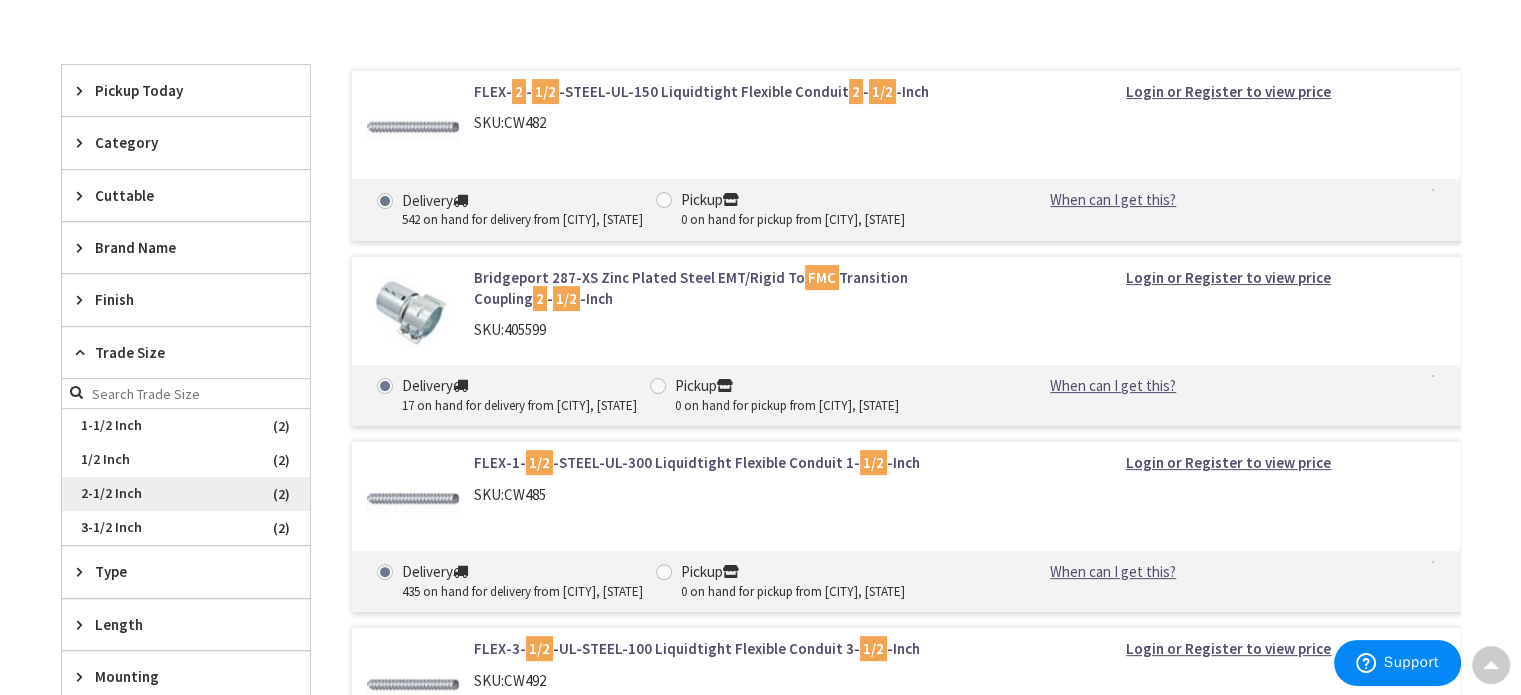 click on "2-1/2 Inch" at bounding box center (186, 494) 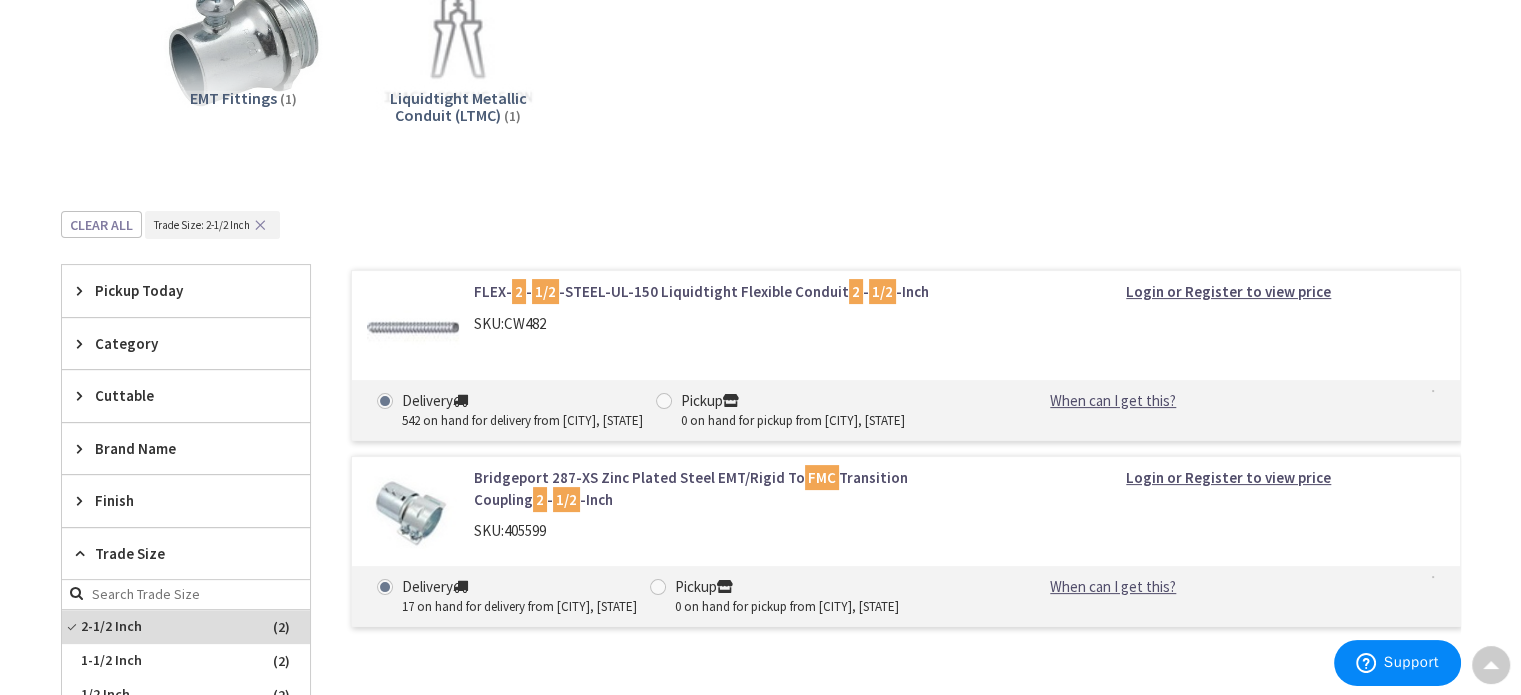 scroll, scrollTop: 0, scrollLeft: 0, axis: both 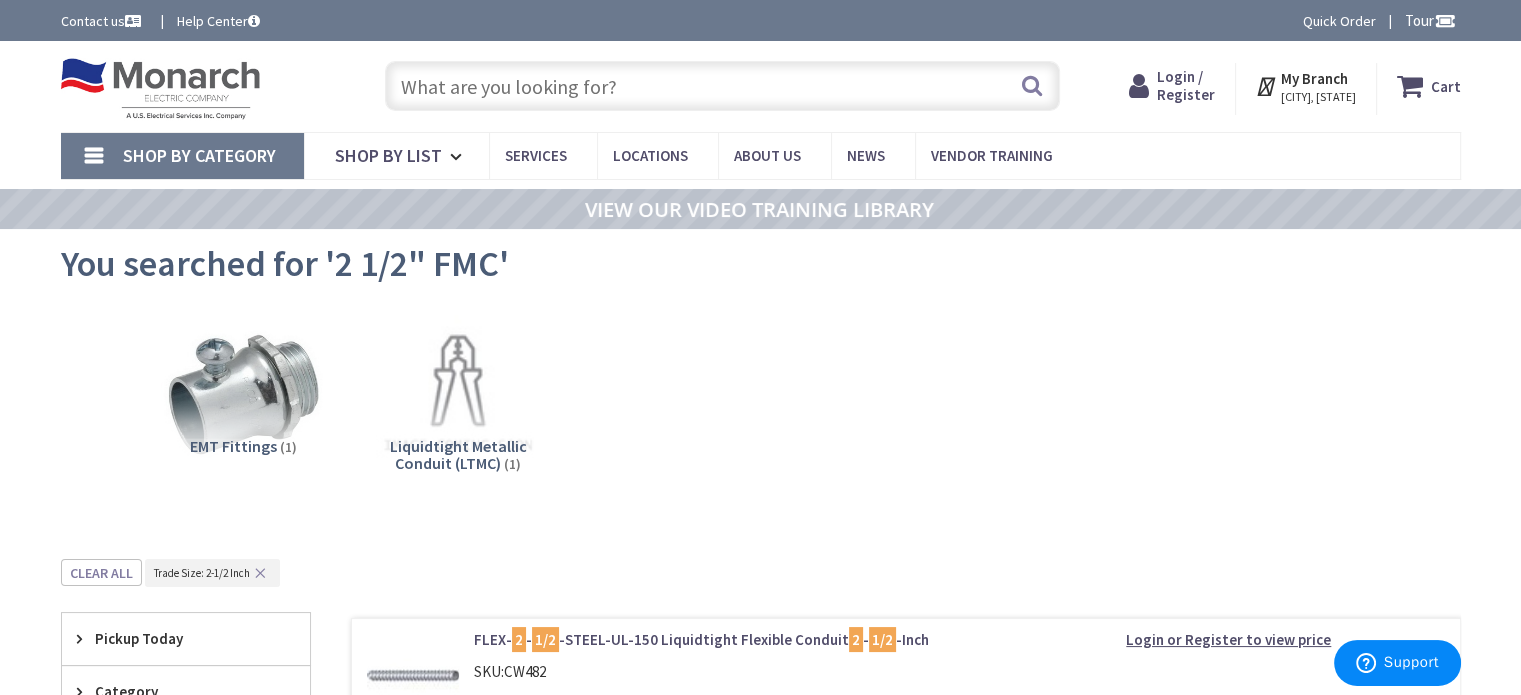 click at bounding box center [722, 86] 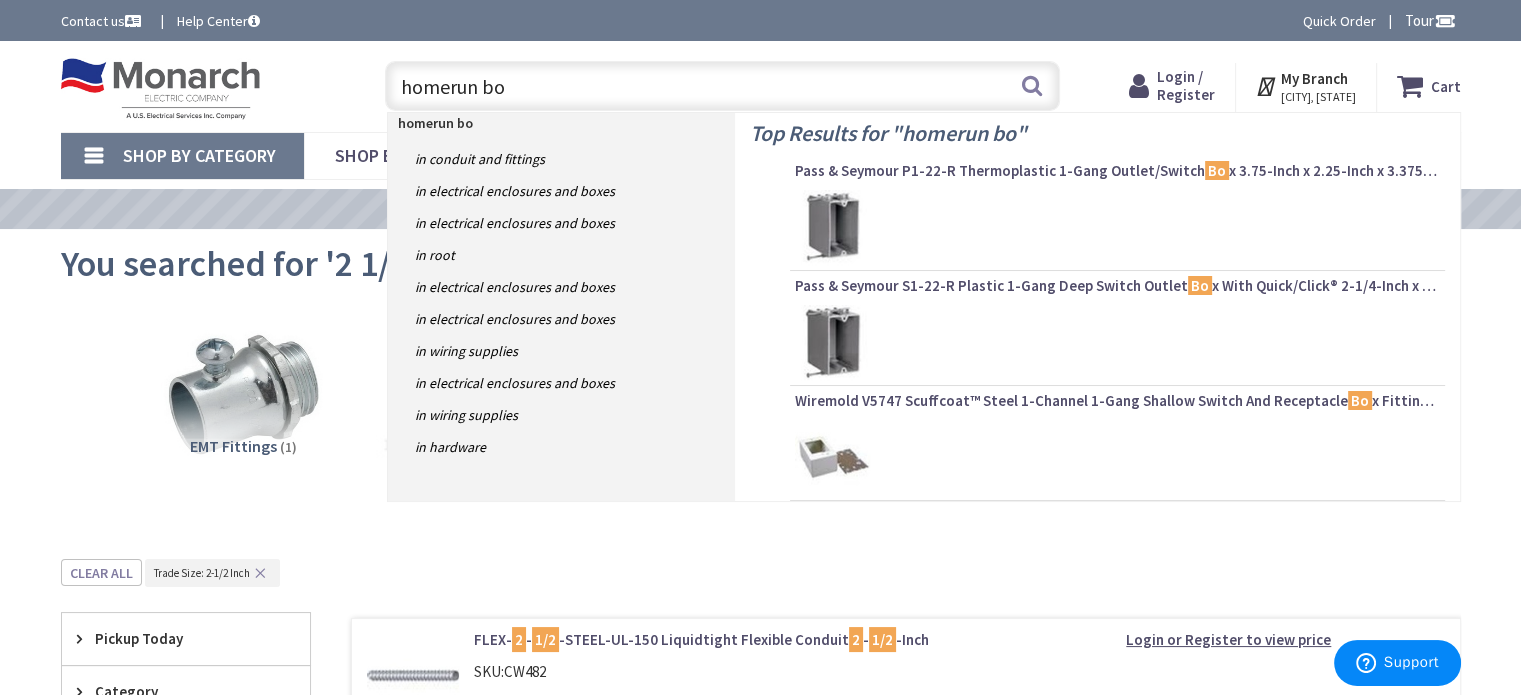 type on "homerun box" 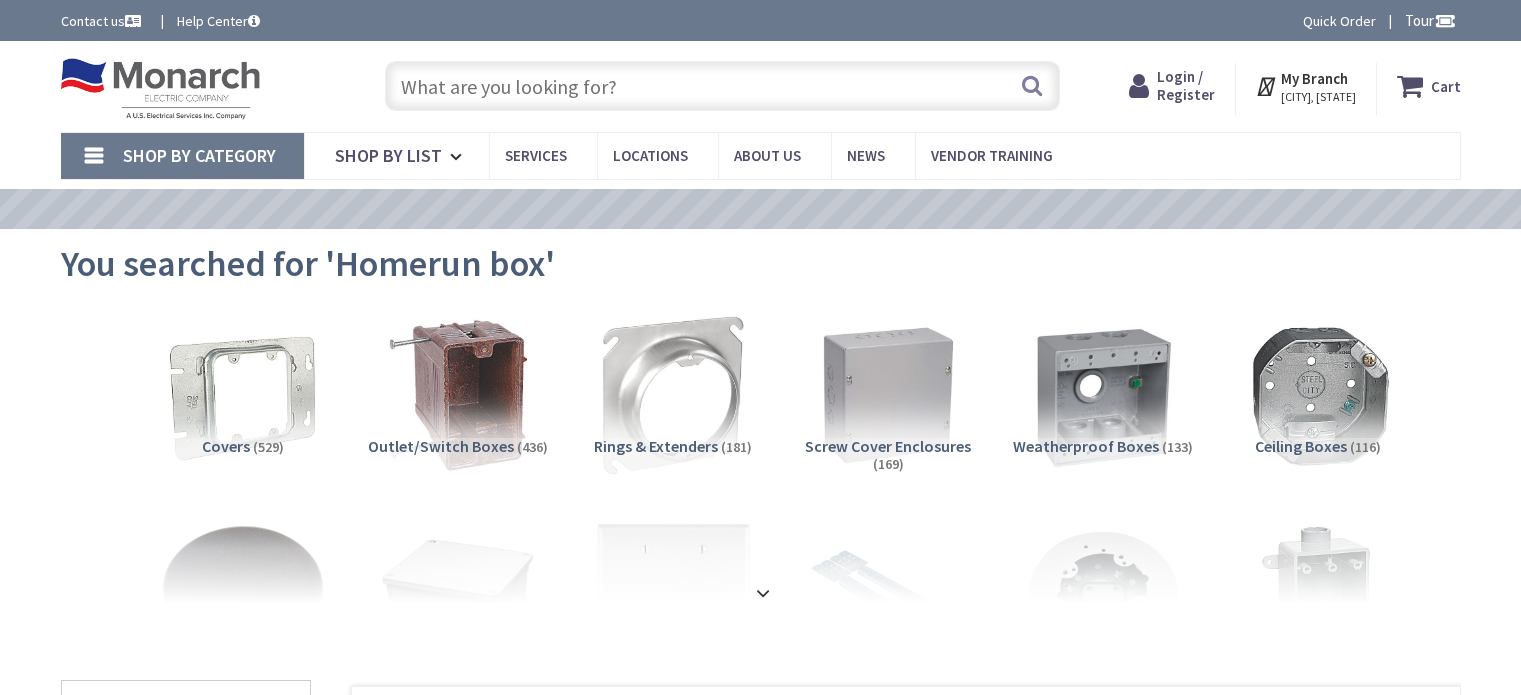 scroll, scrollTop: 0, scrollLeft: 0, axis: both 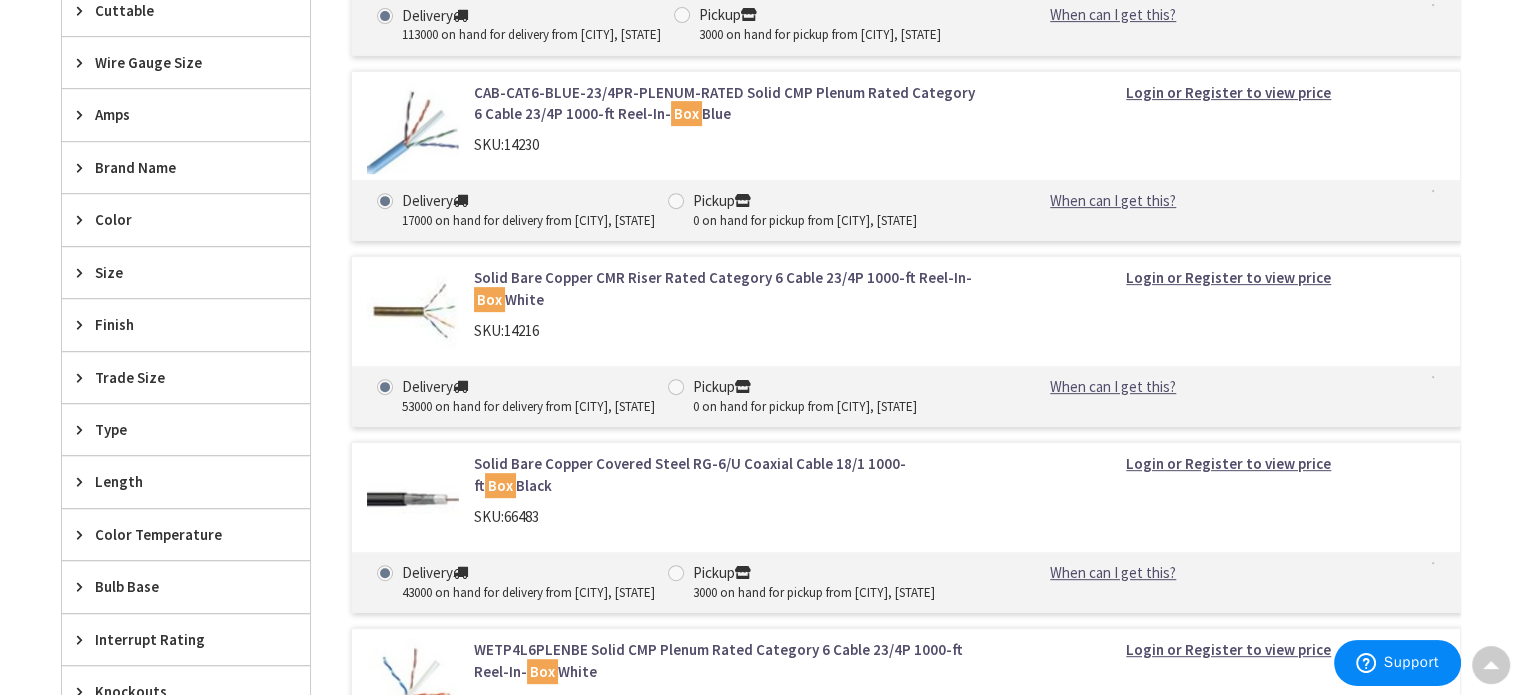 click at bounding box center [84, 167] 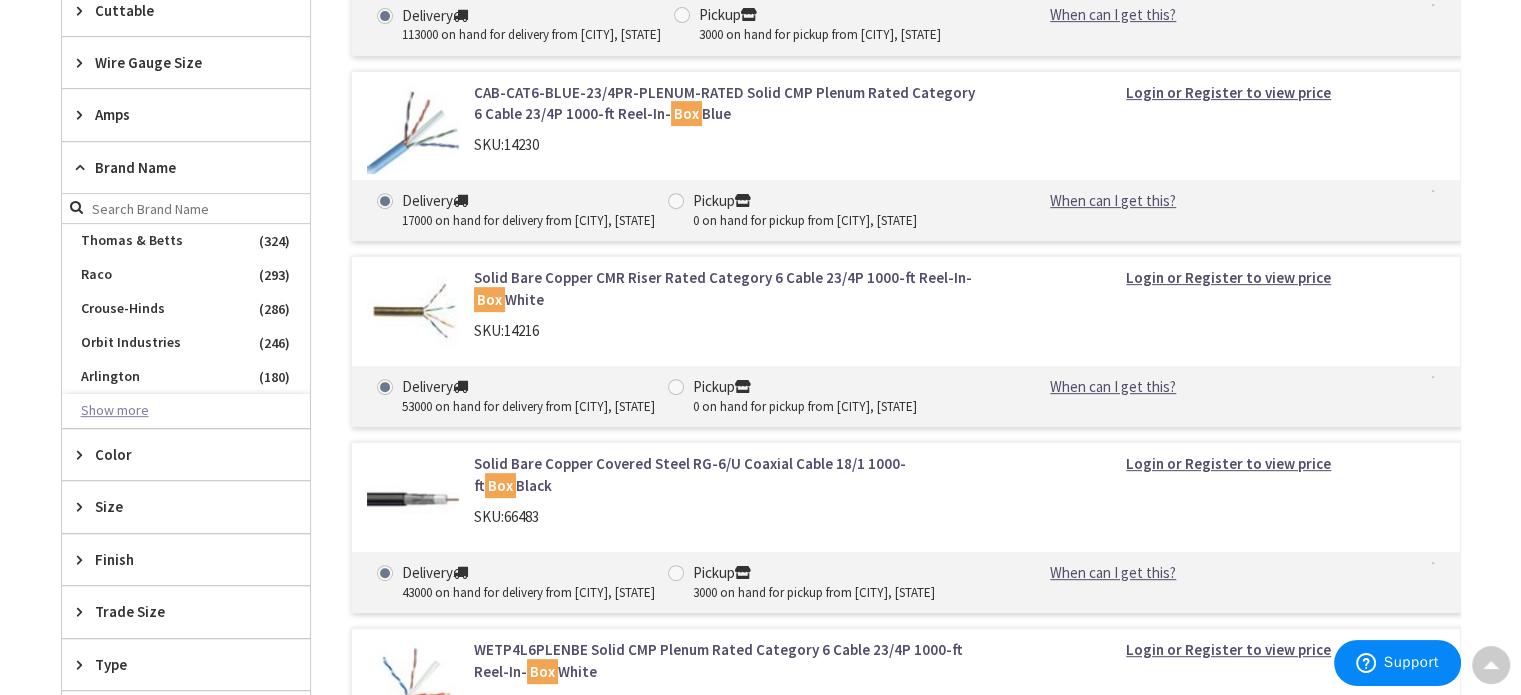 click on "Show more" at bounding box center [186, 411] 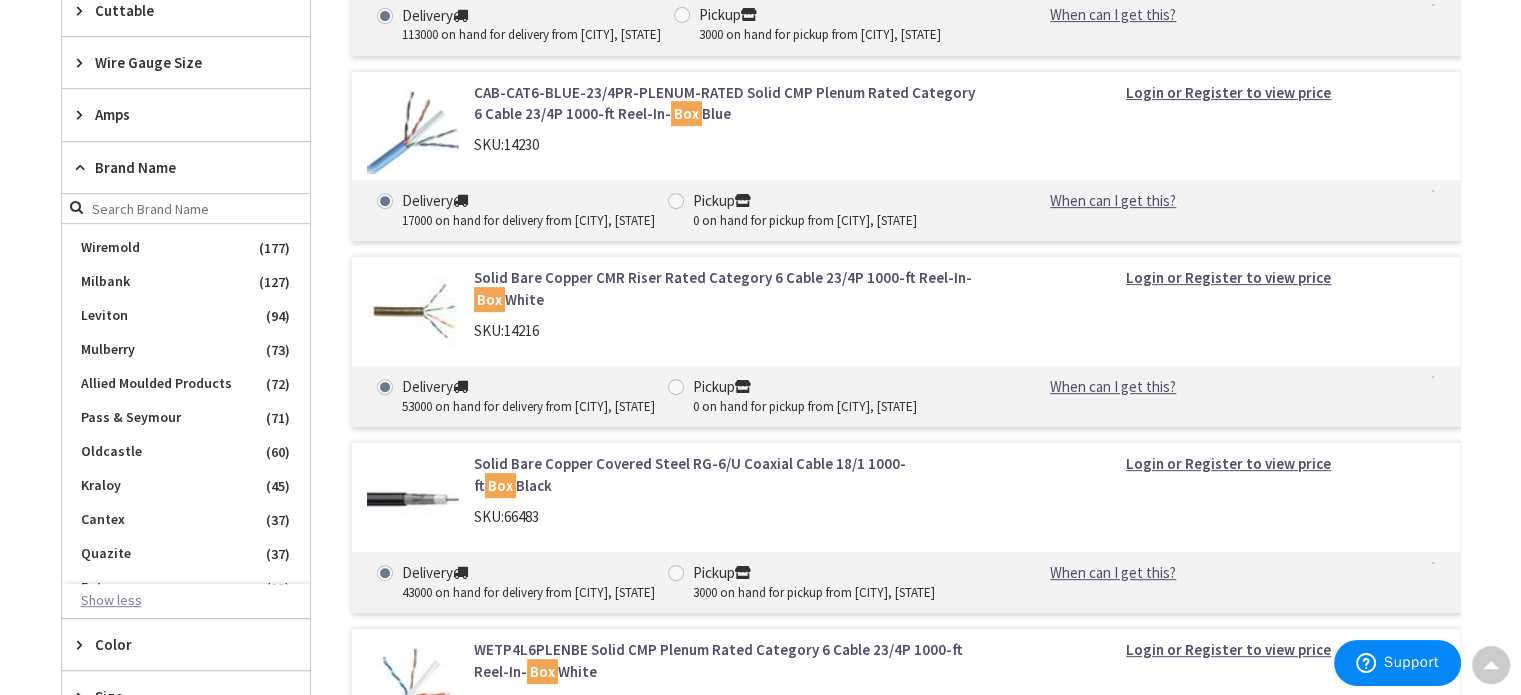 scroll, scrollTop: 0, scrollLeft: 0, axis: both 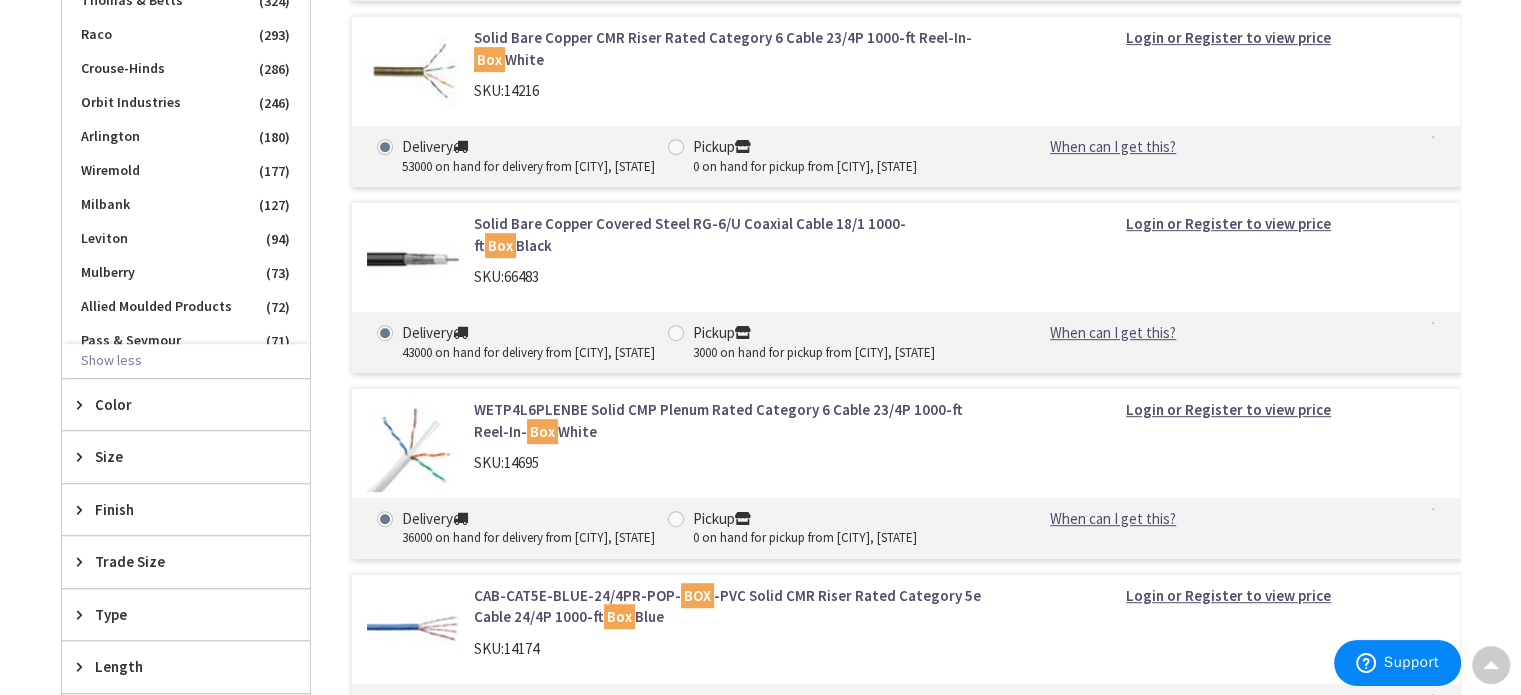 click on "Size" at bounding box center (176, 456) 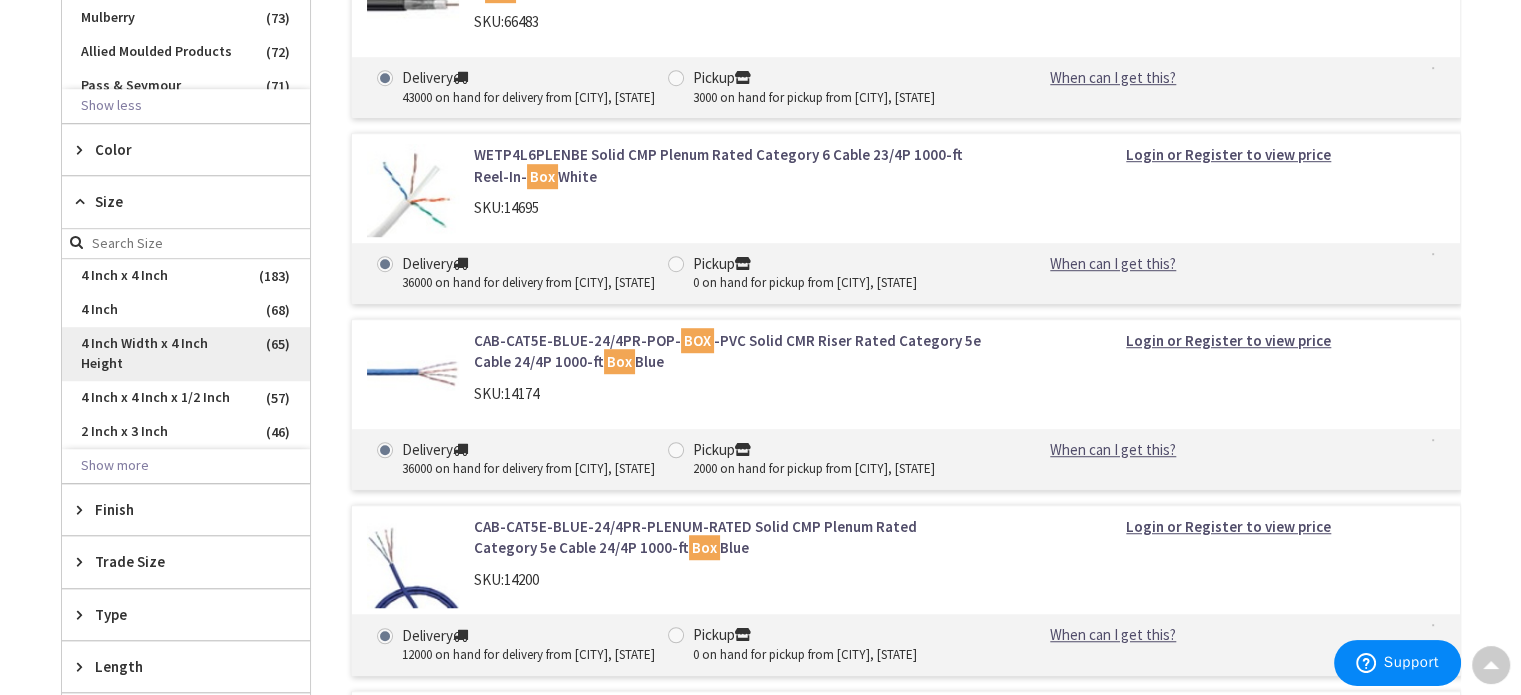 scroll, scrollTop: 1288, scrollLeft: 0, axis: vertical 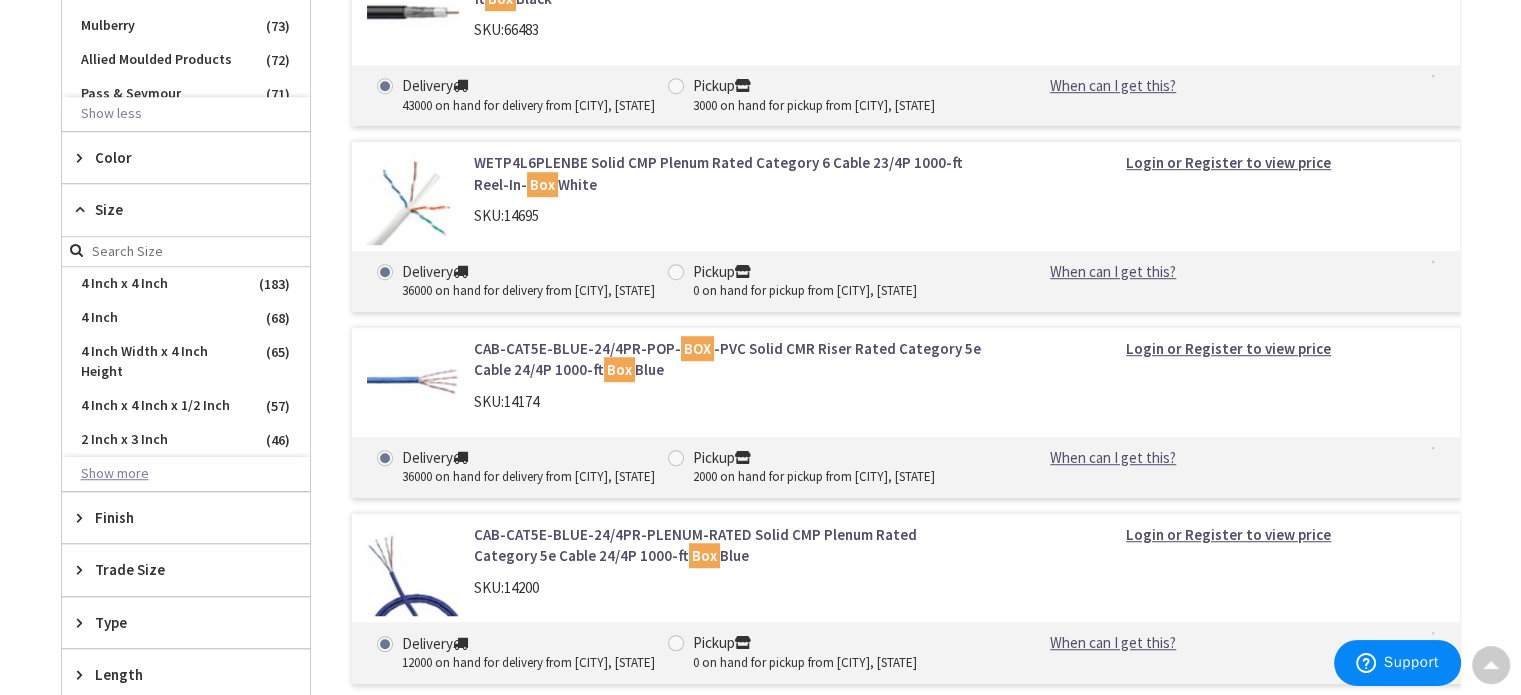 click on "Show more" at bounding box center (186, 474) 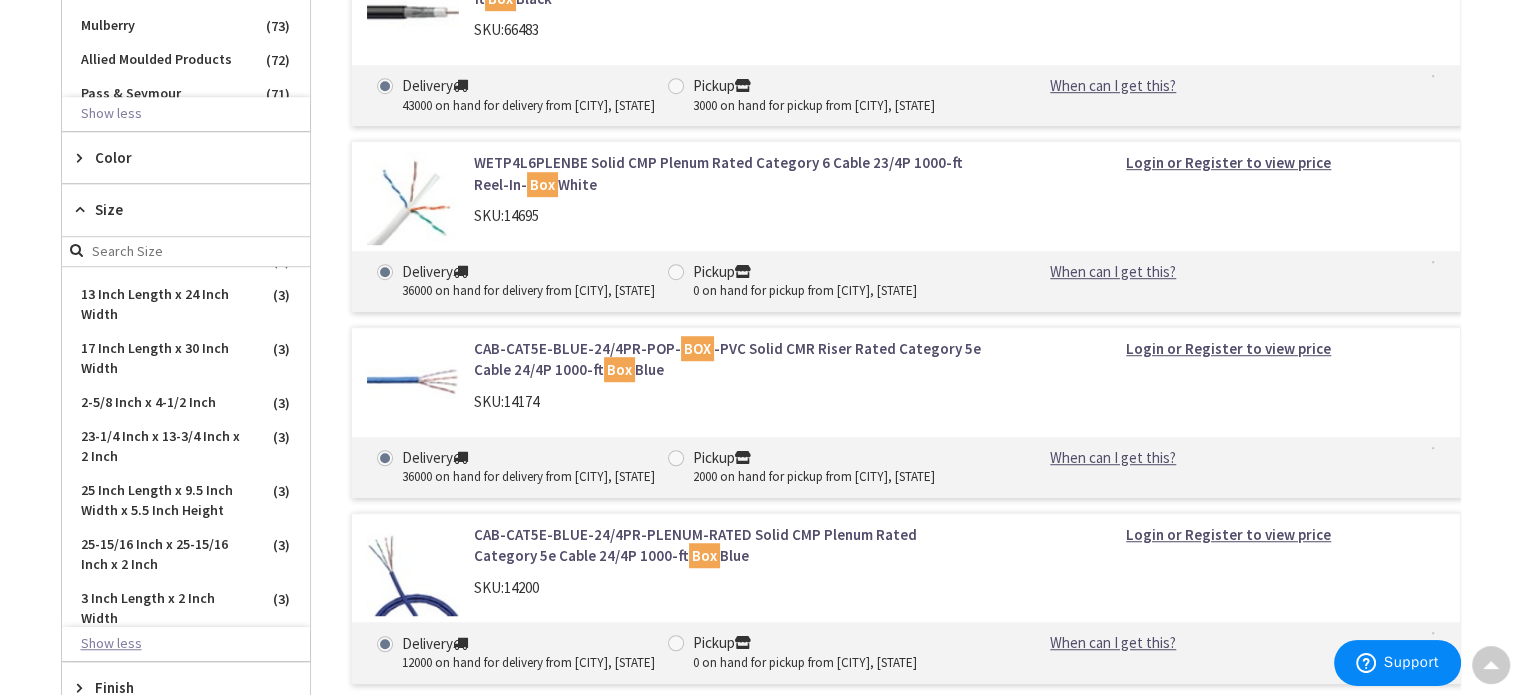 scroll, scrollTop: 4200, scrollLeft: 0, axis: vertical 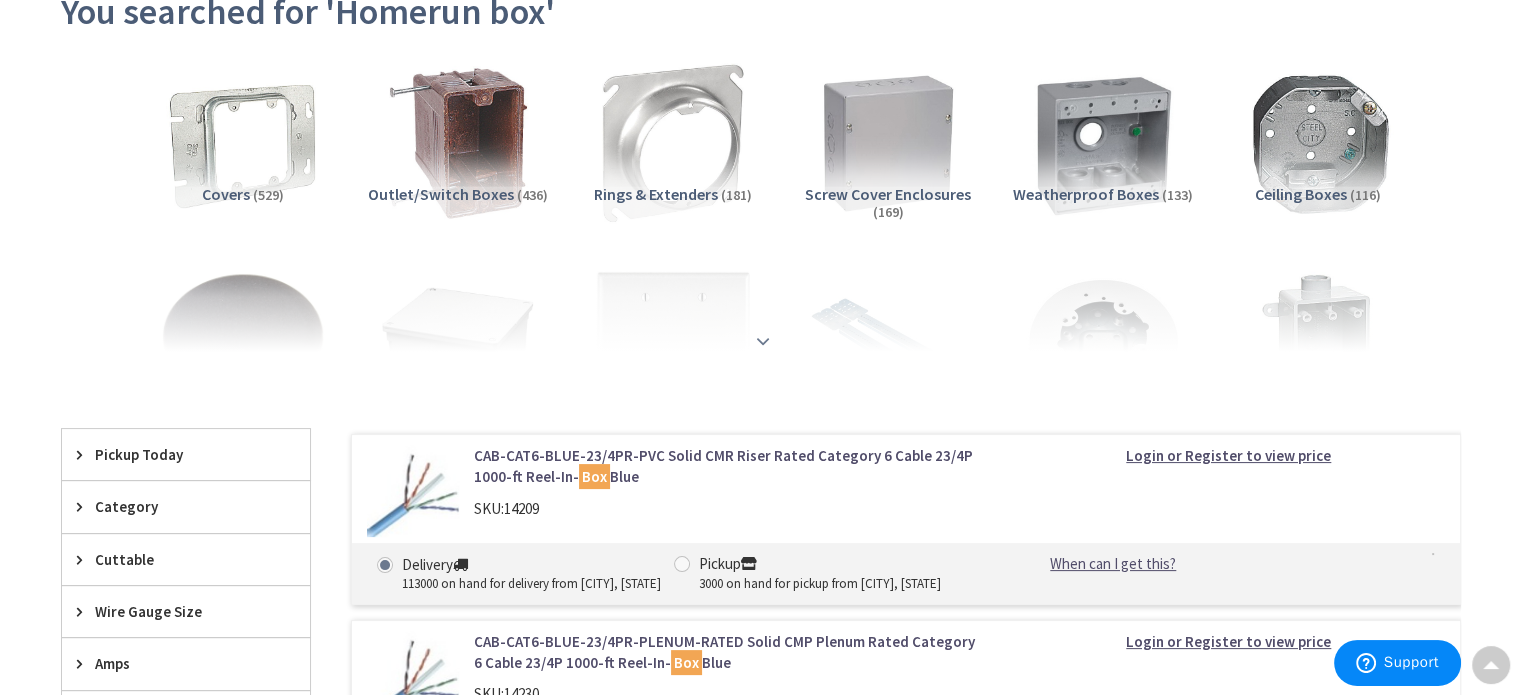 click at bounding box center (763, 341) 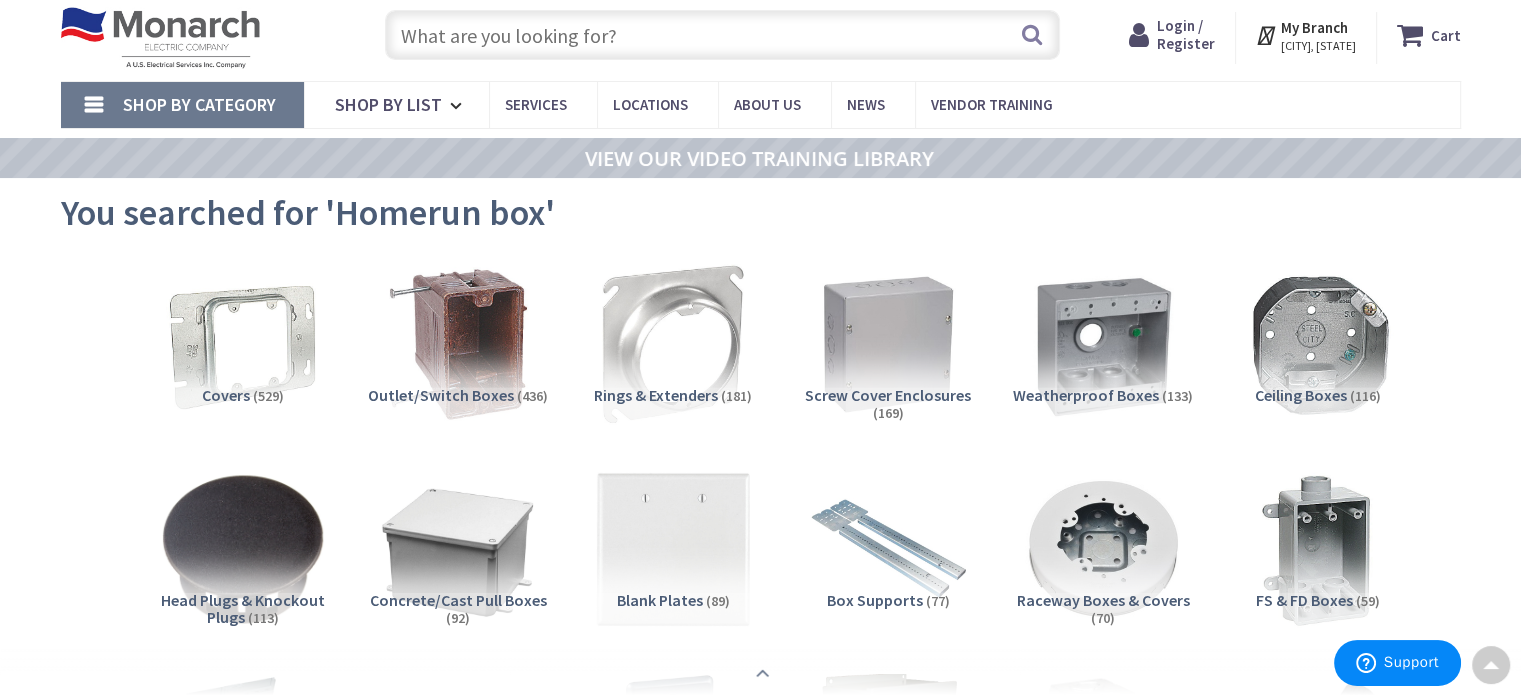 scroll, scrollTop: 0, scrollLeft: 0, axis: both 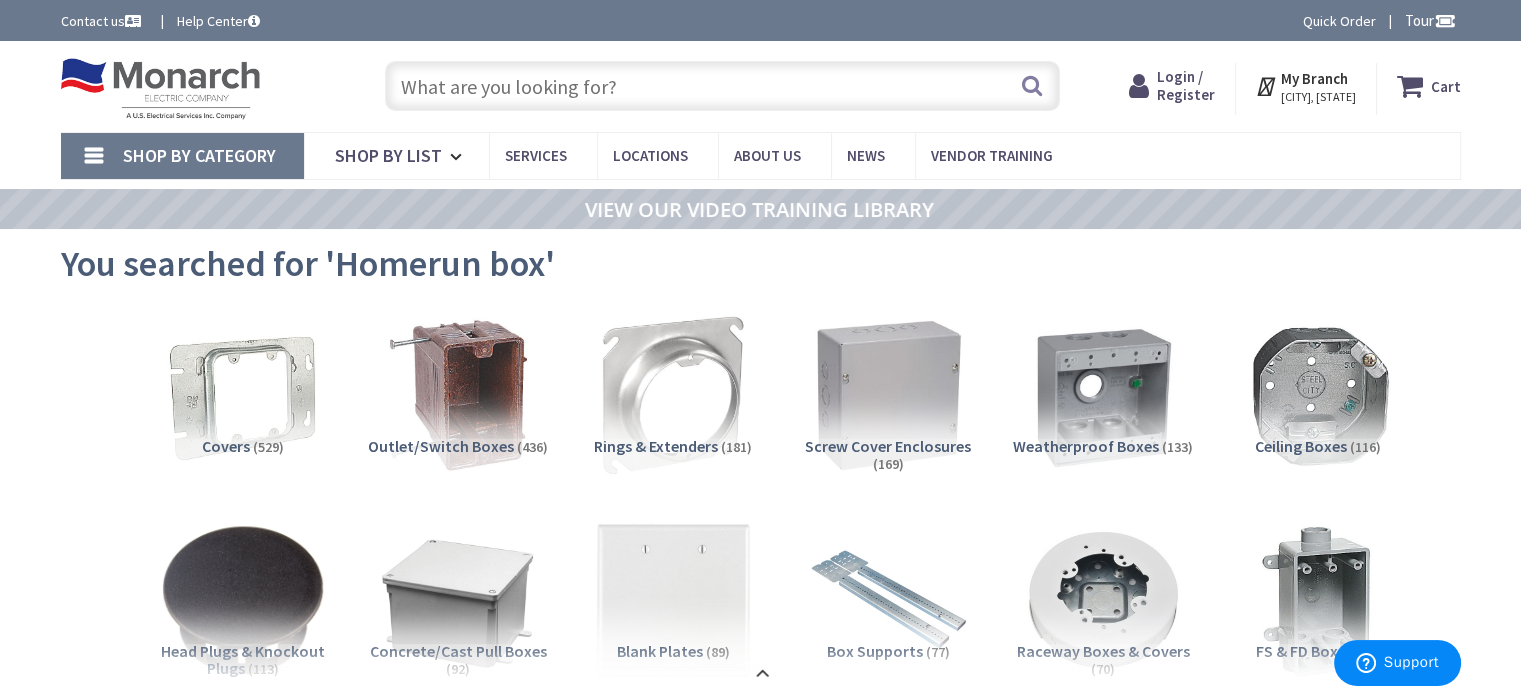 click at bounding box center [887, 395] 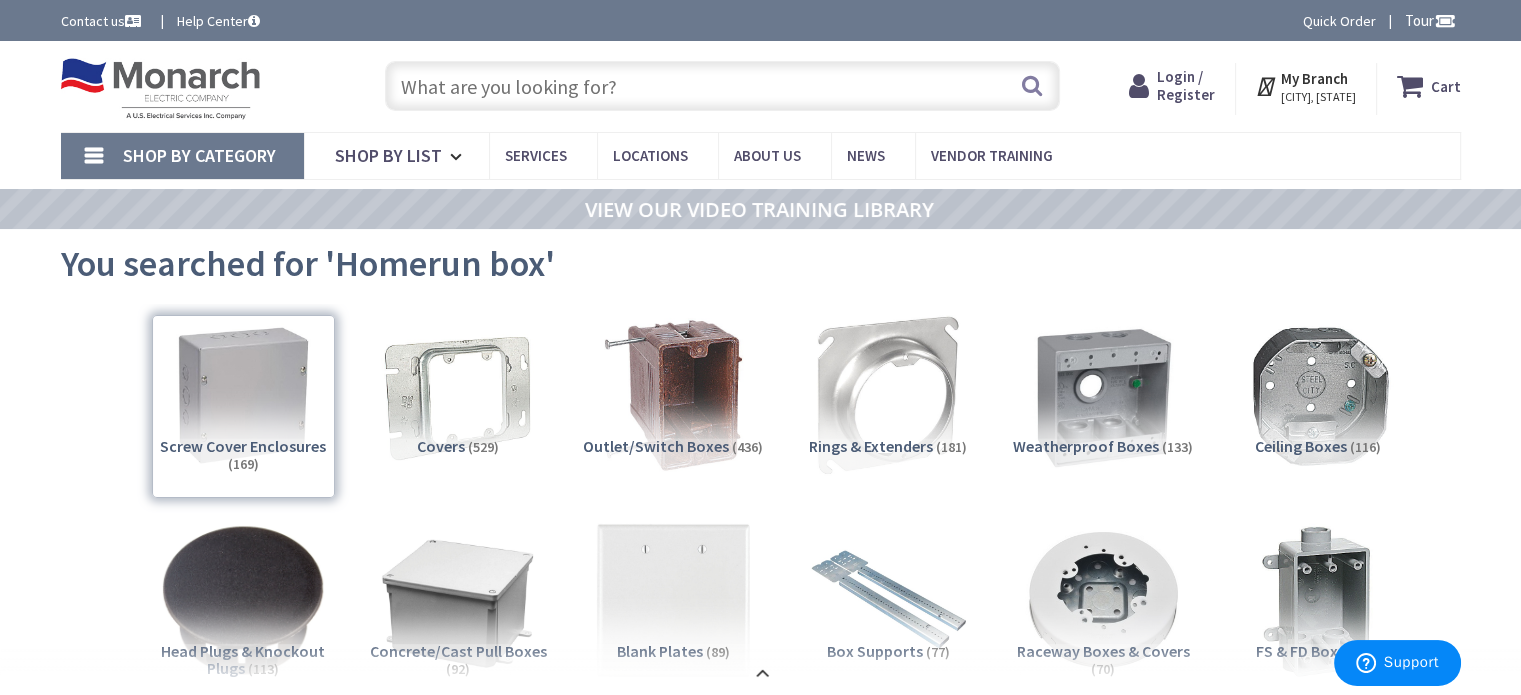 scroll, scrollTop: 3838, scrollLeft: 0, axis: vertical 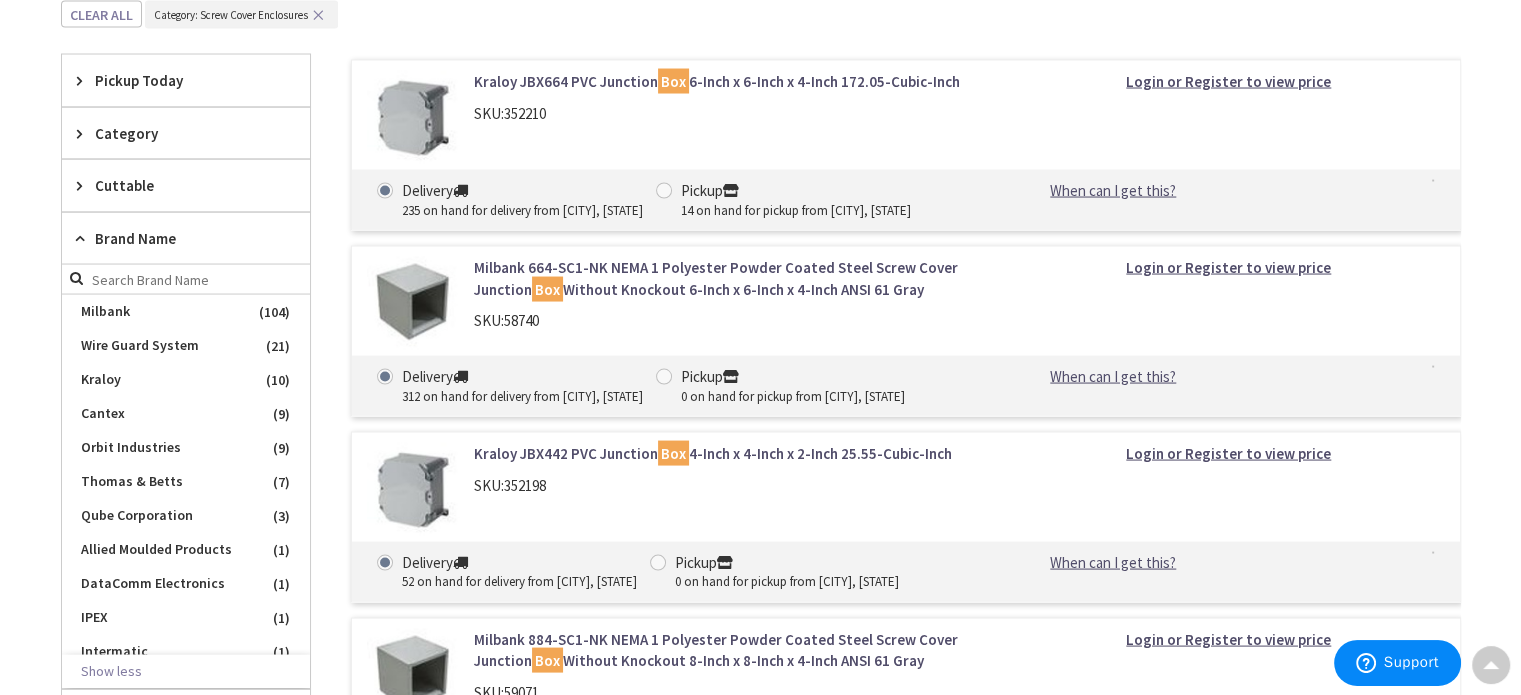 drag, startPoint x: 870, startPoint y: 419, endPoint x: 1461, endPoint y: 403, distance: 591.21655 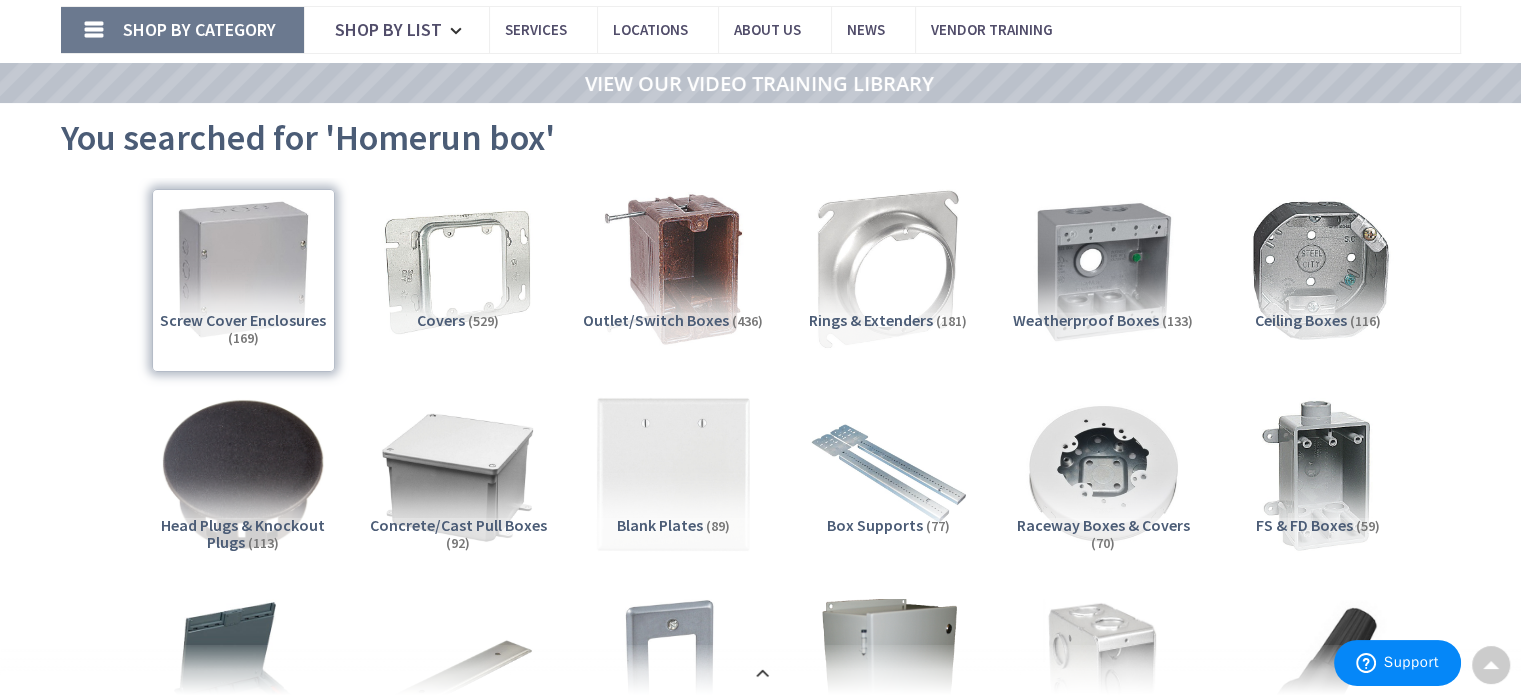 scroll, scrollTop: 0, scrollLeft: 0, axis: both 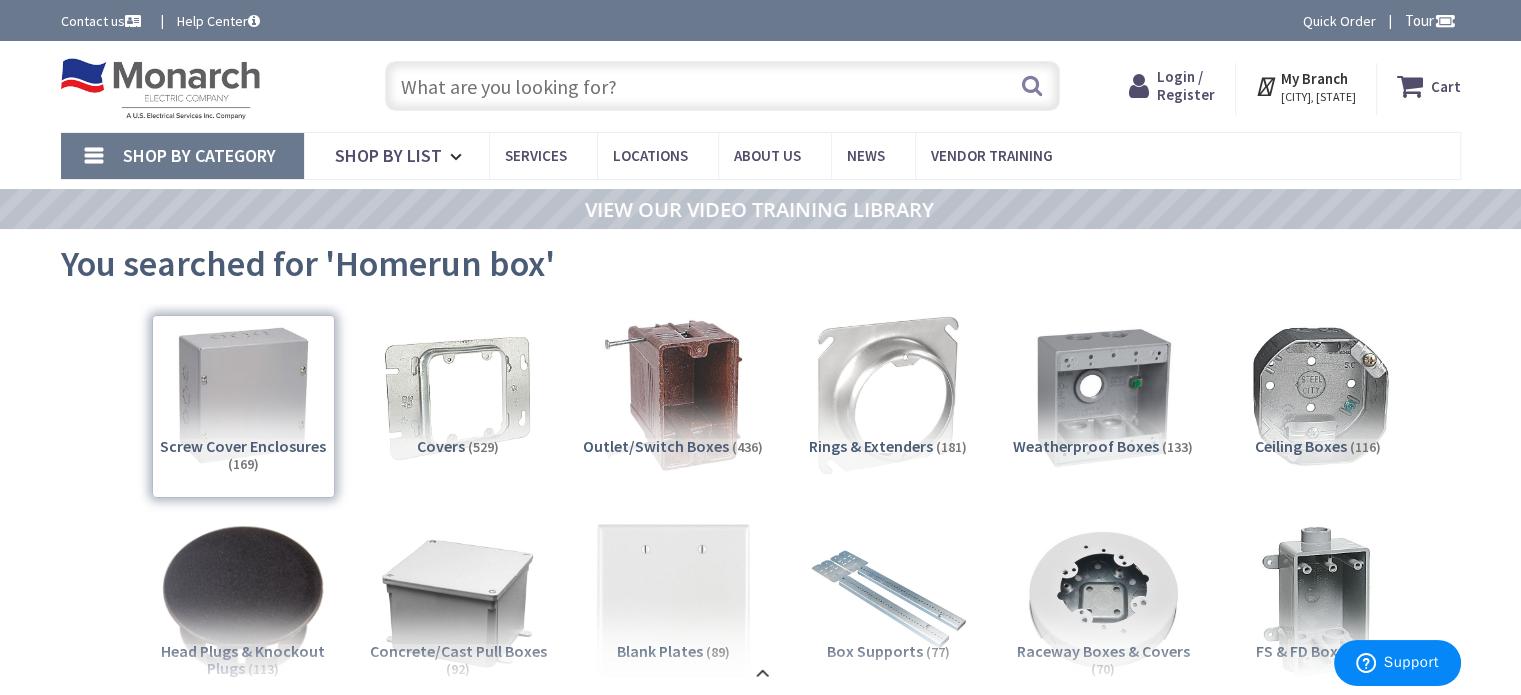 click on "Shop By Category" at bounding box center (182, 156) 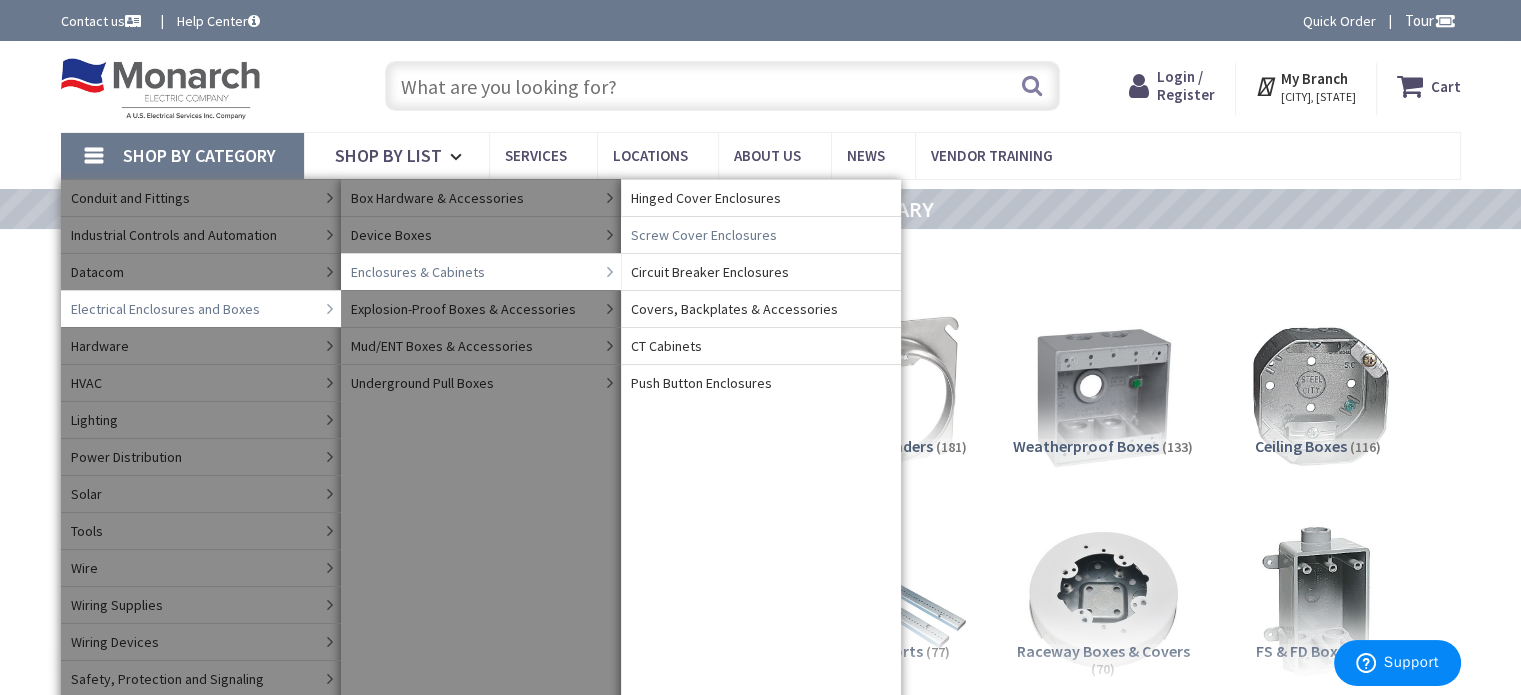 click on "Screw Cover Enclosures" at bounding box center [704, 235] 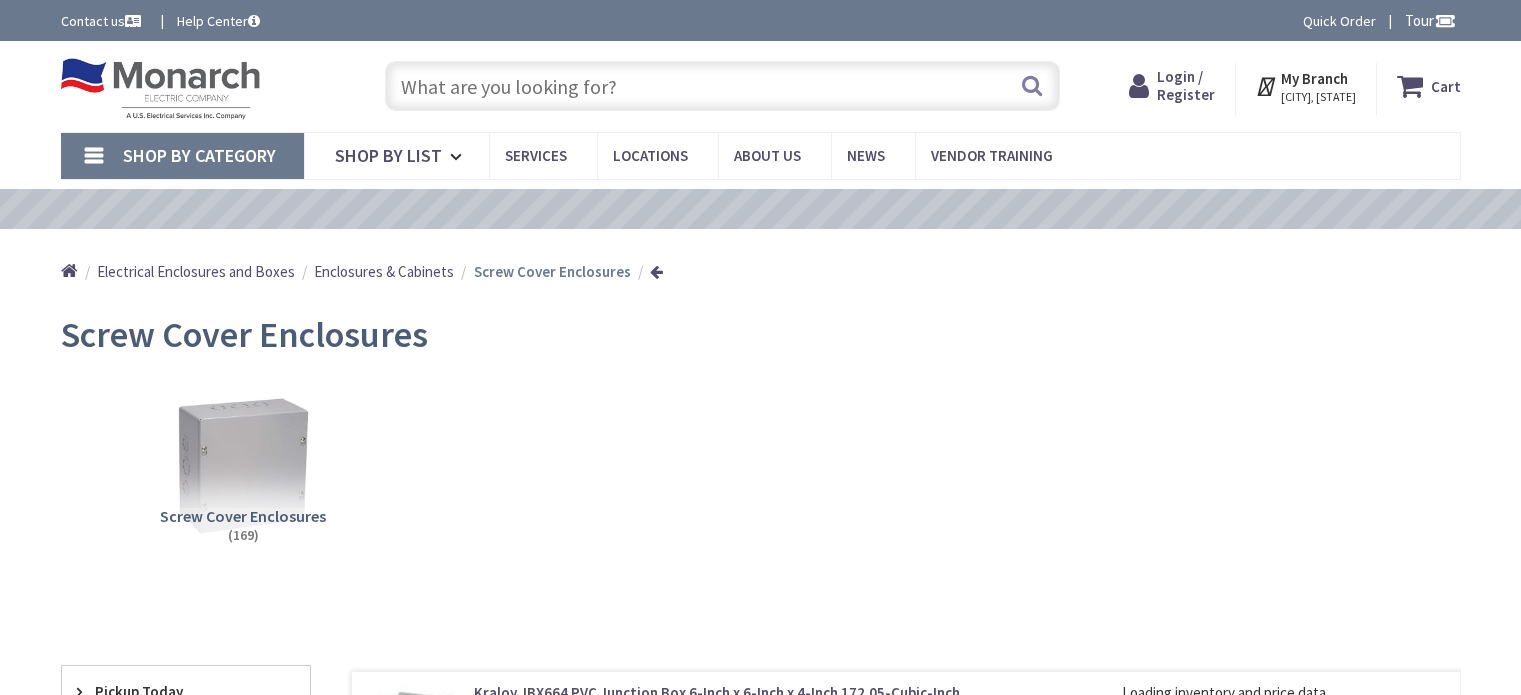 scroll, scrollTop: 0, scrollLeft: 0, axis: both 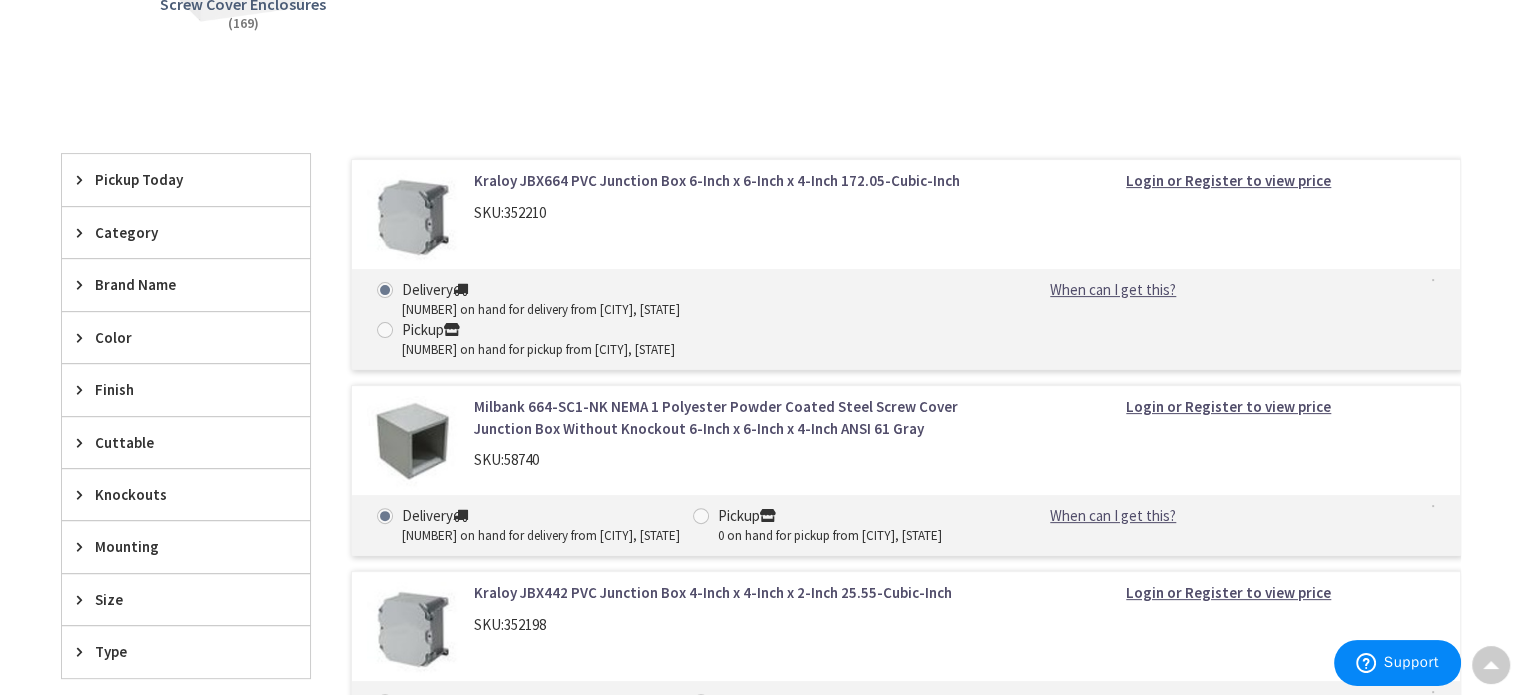click at bounding box center [84, 599] 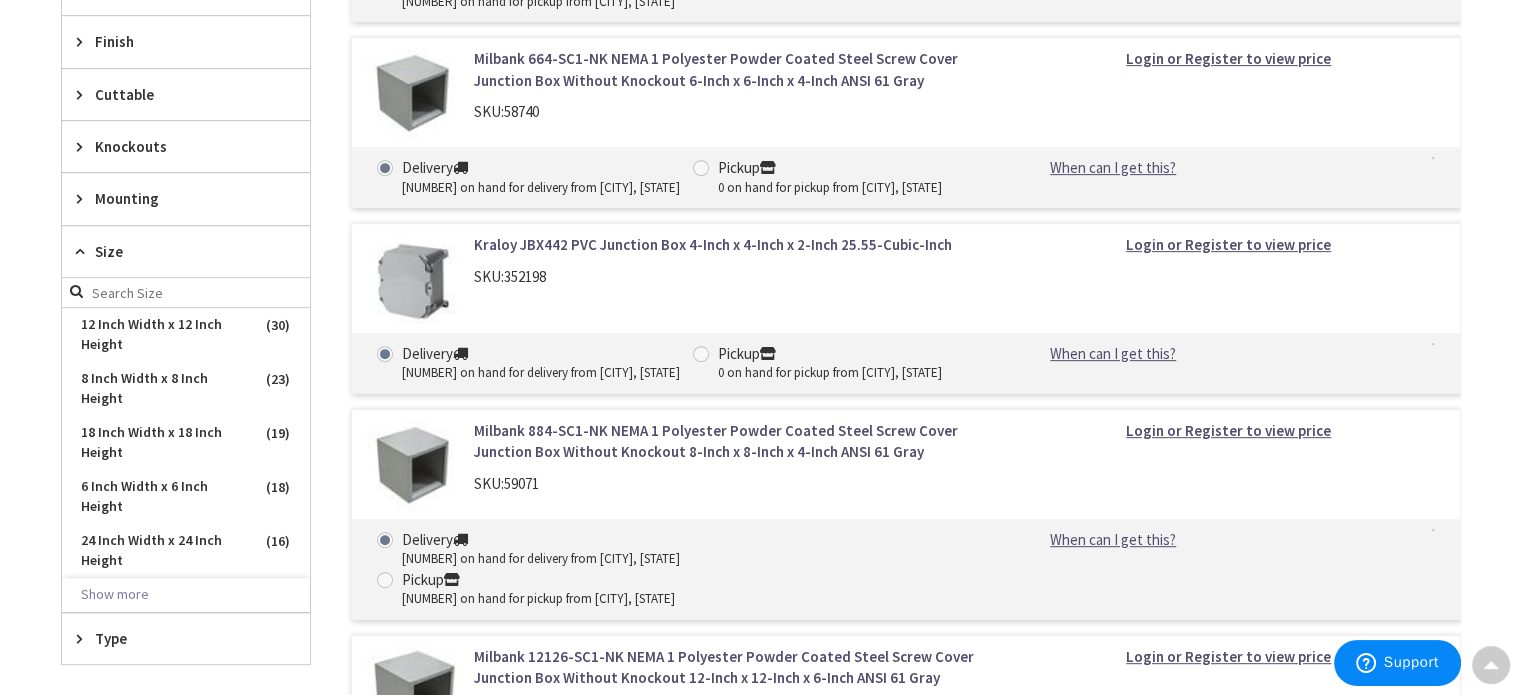 scroll, scrollTop: 986, scrollLeft: 0, axis: vertical 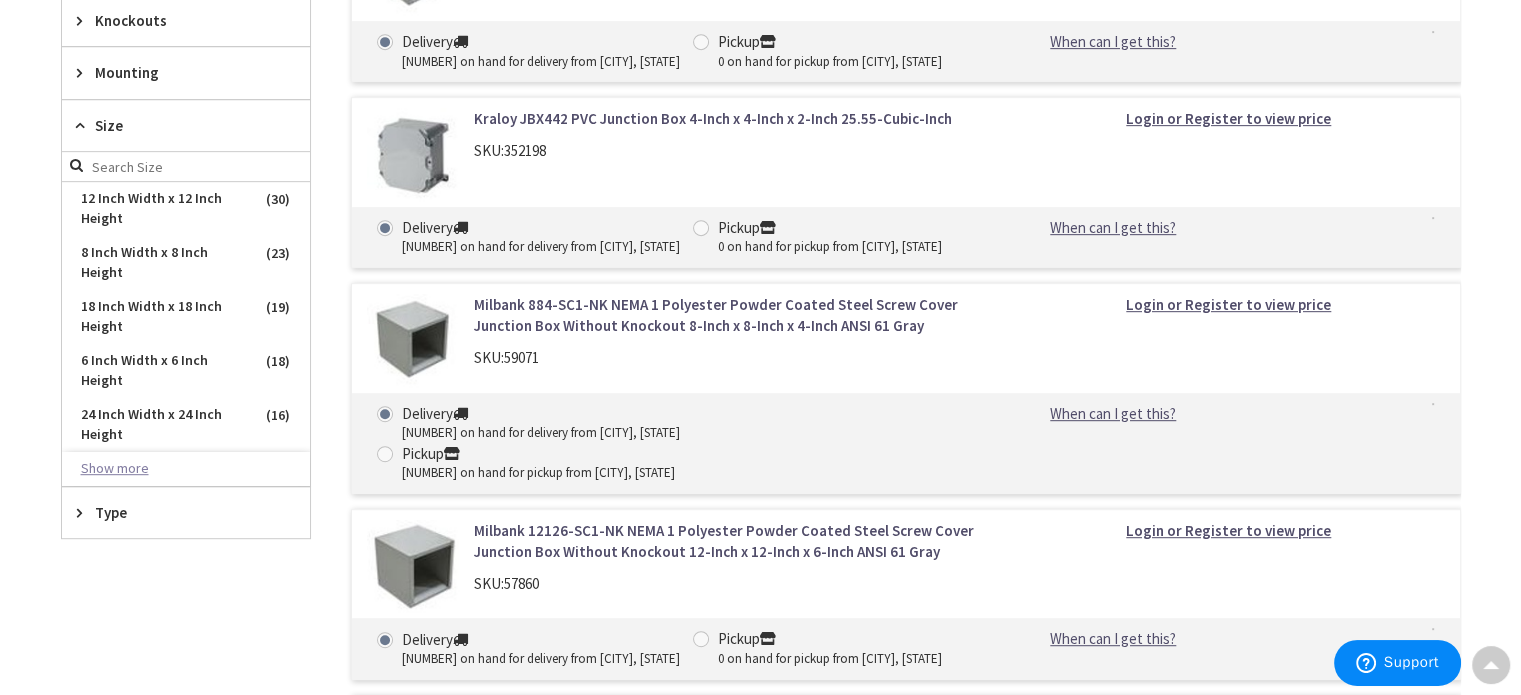 click on "Show more" at bounding box center (186, 469) 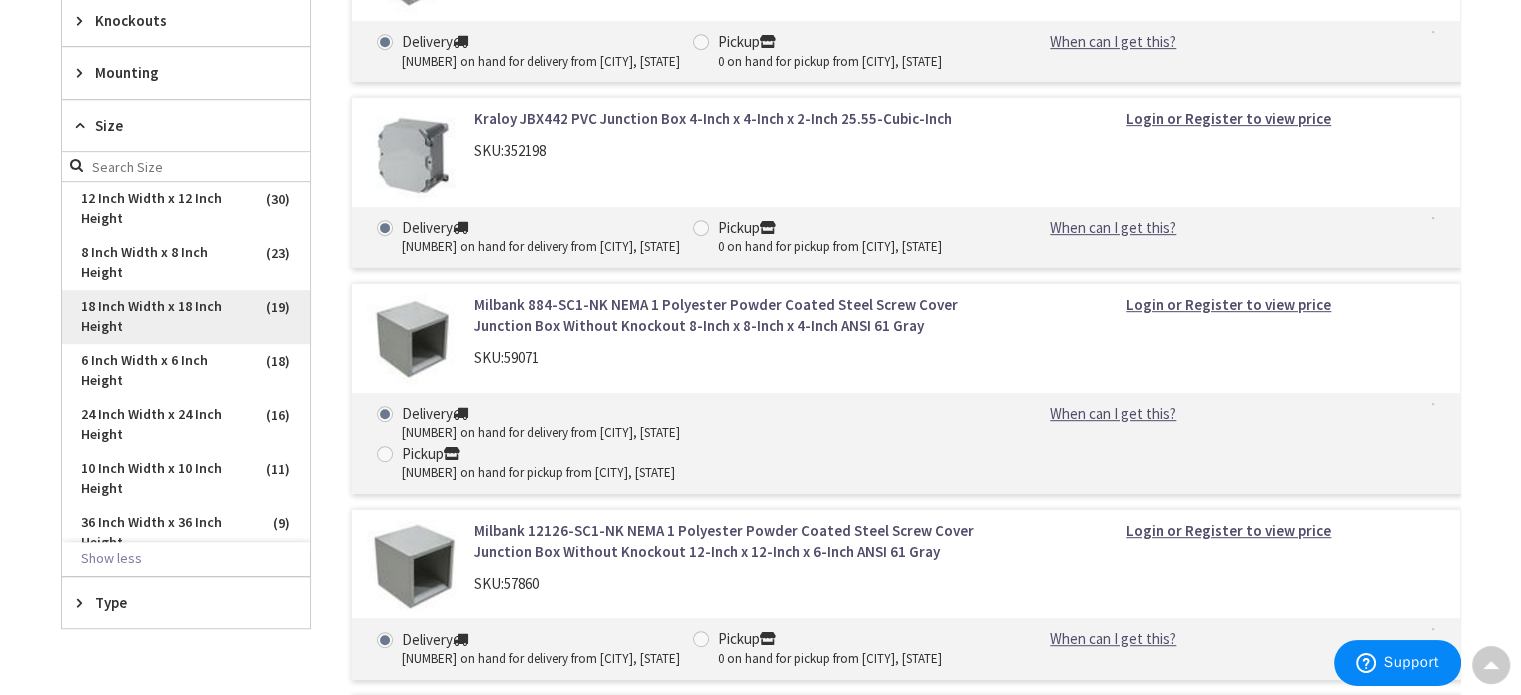 click on "18 Inch Width x 18 Inch Height" at bounding box center [186, 317] 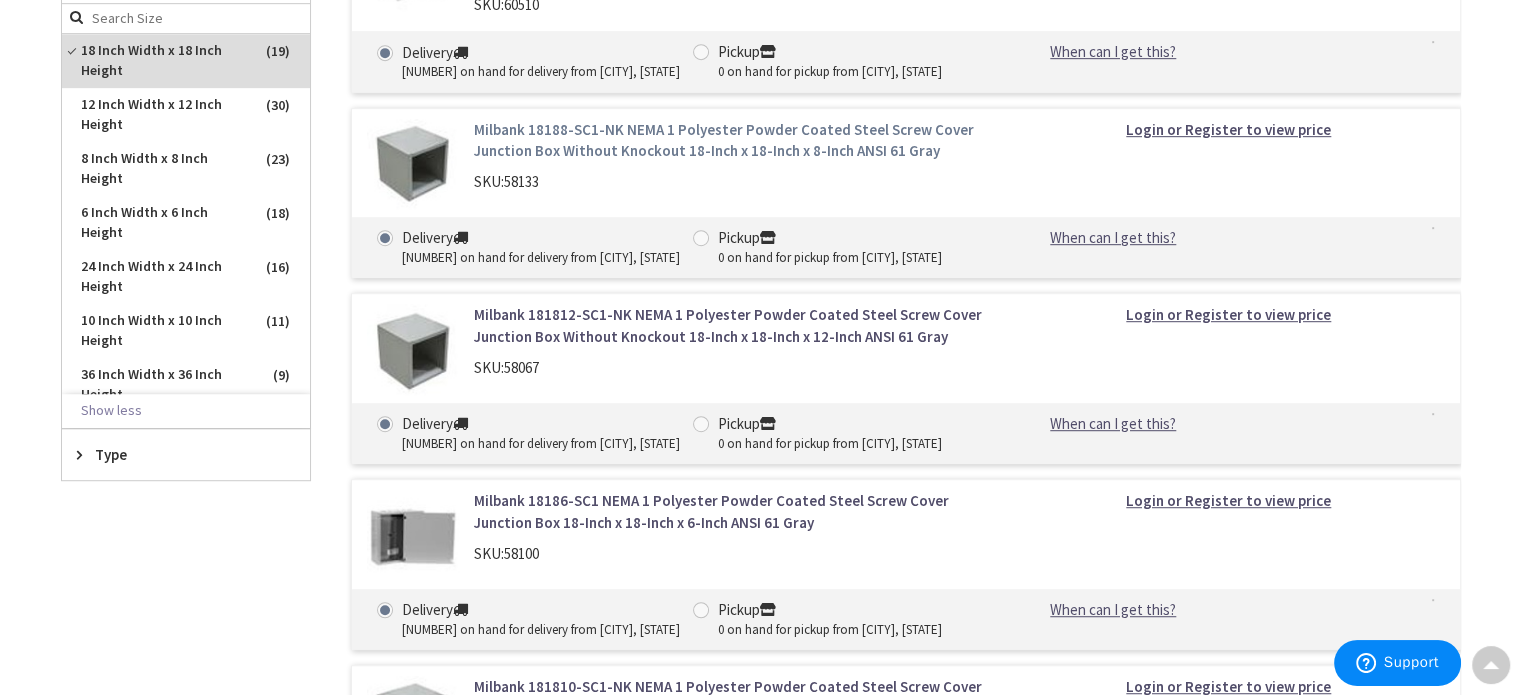 scroll, scrollTop: 1153, scrollLeft: 0, axis: vertical 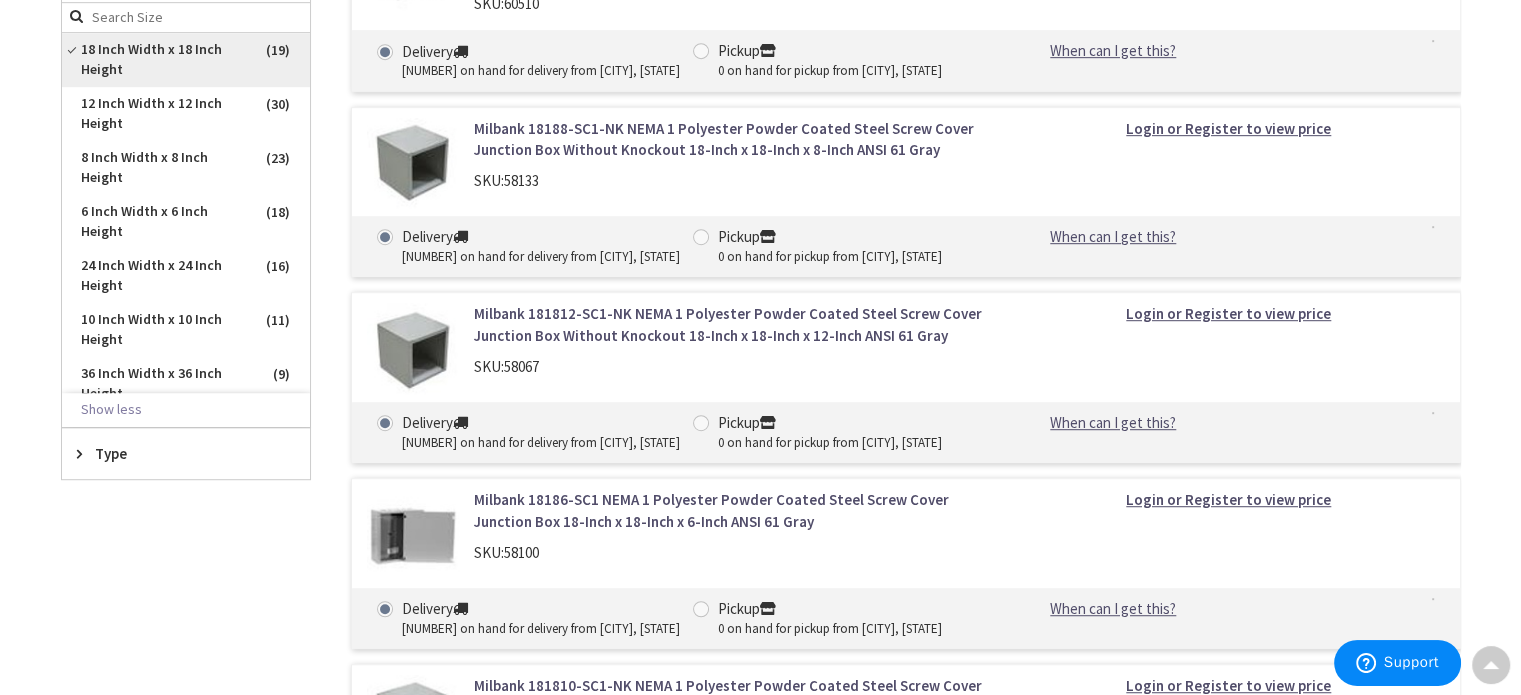 click on "18 Inch Width x 18 Inch Height" at bounding box center (186, 60) 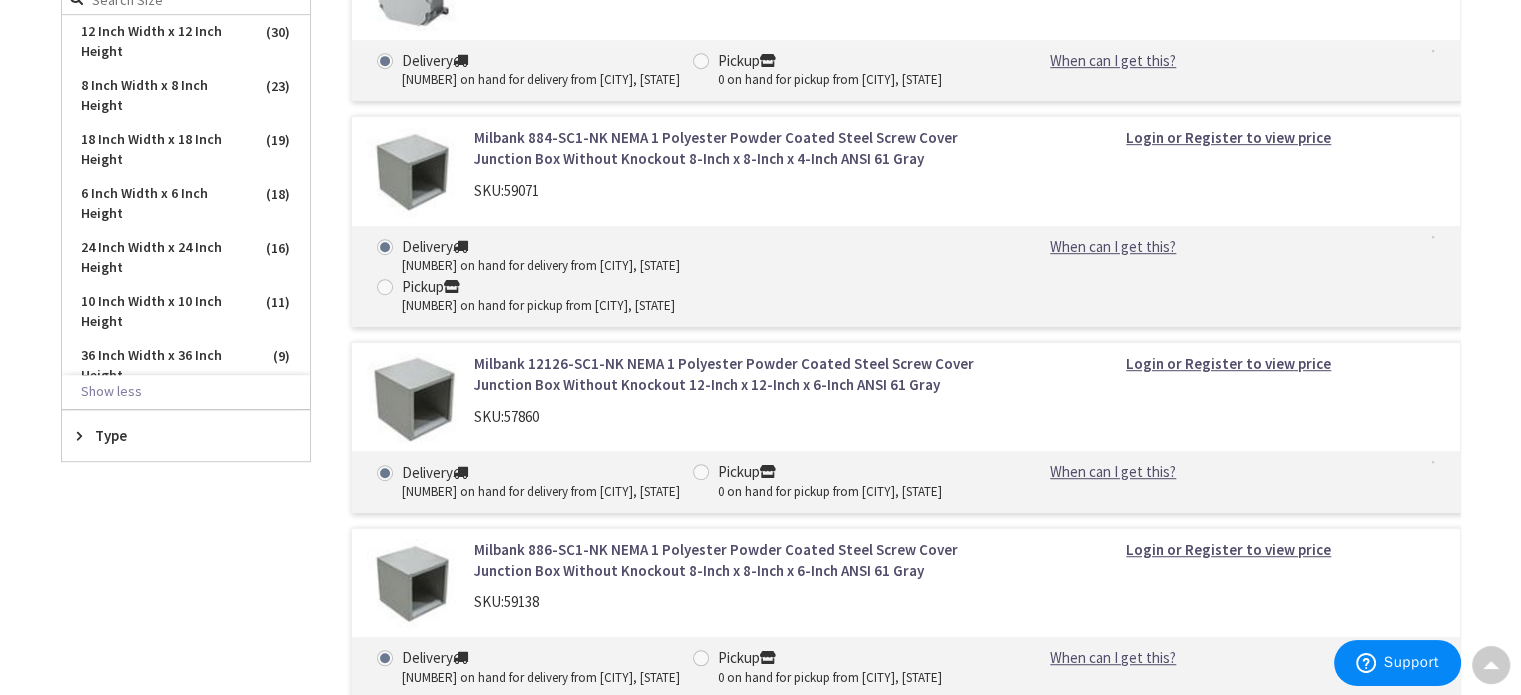 scroll, scrollTop: 1136, scrollLeft: 0, axis: vertical 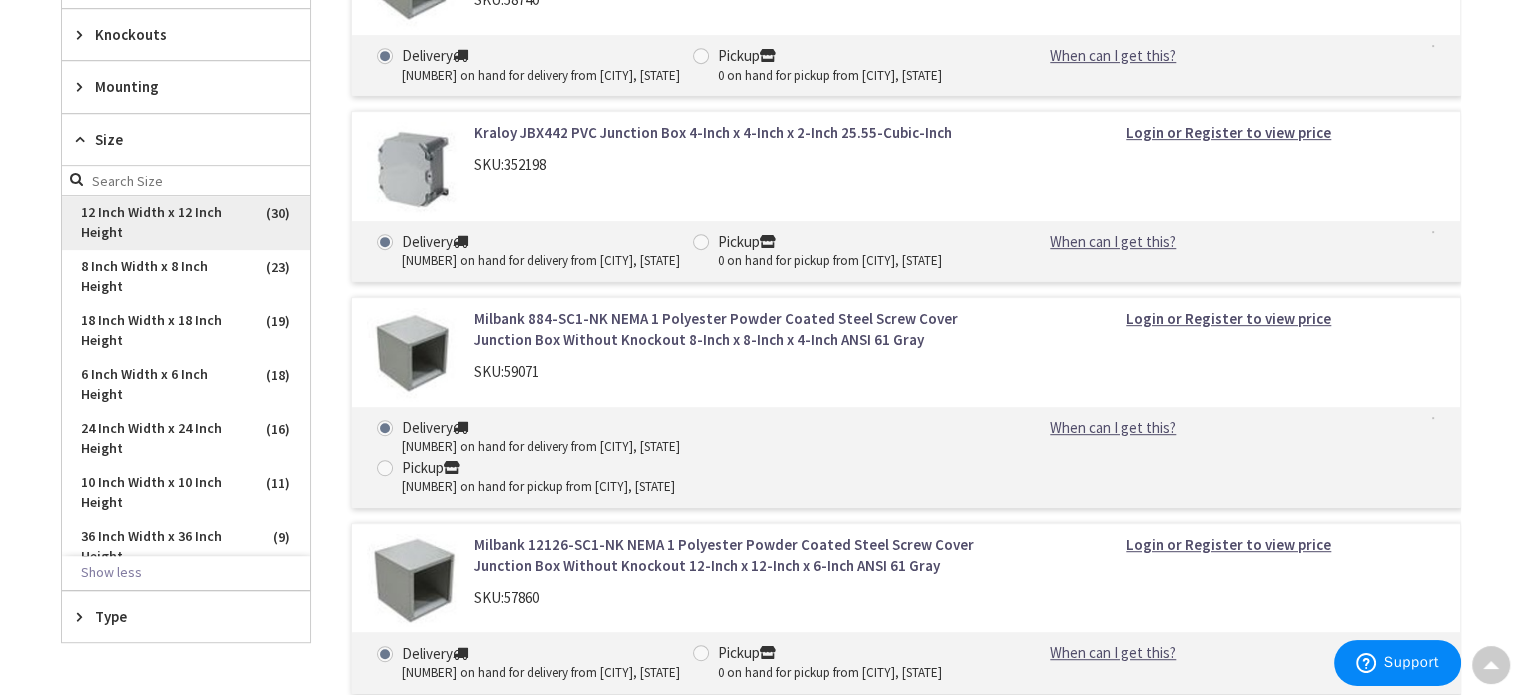 click on "12 Inch Width x 12 Inch Height" at bounding box center (186, 223) 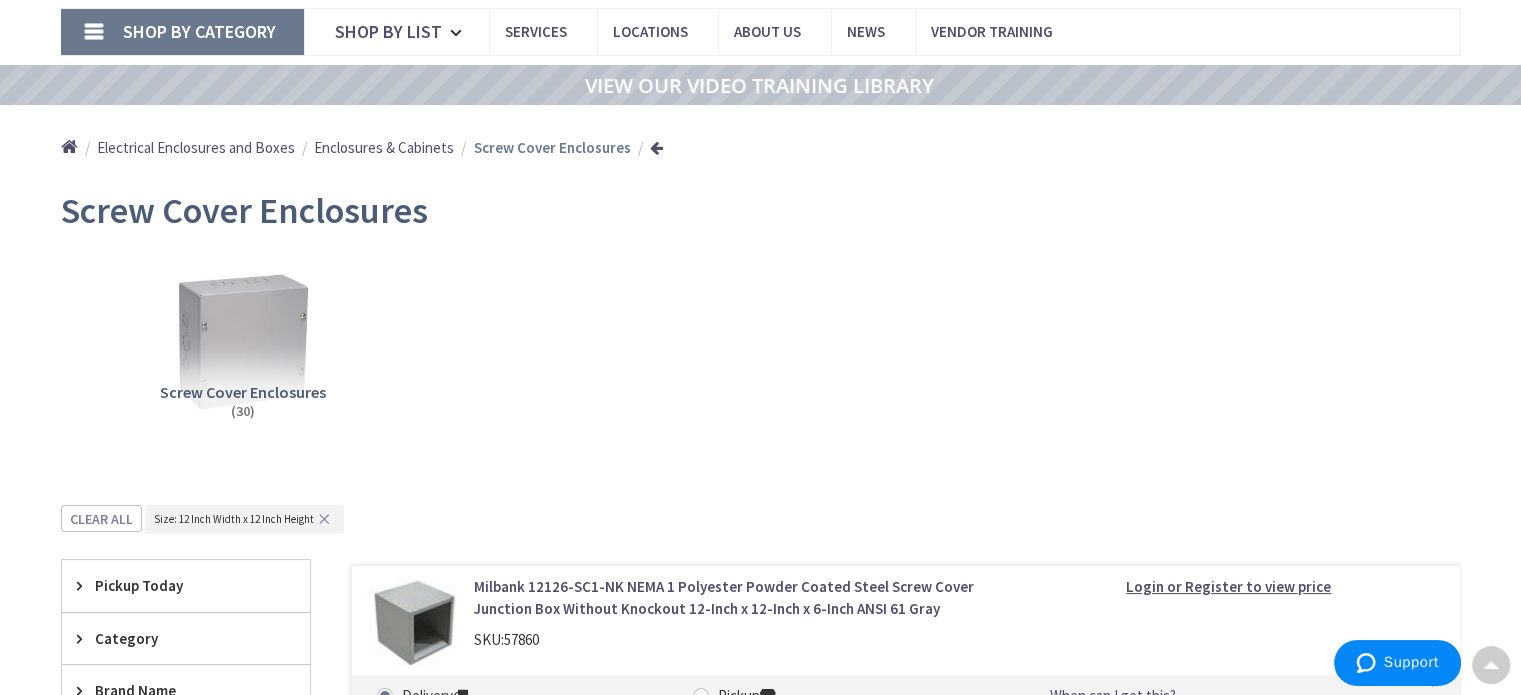 scroll, scrollTop: 0, scrollLeft: 0, axis: both 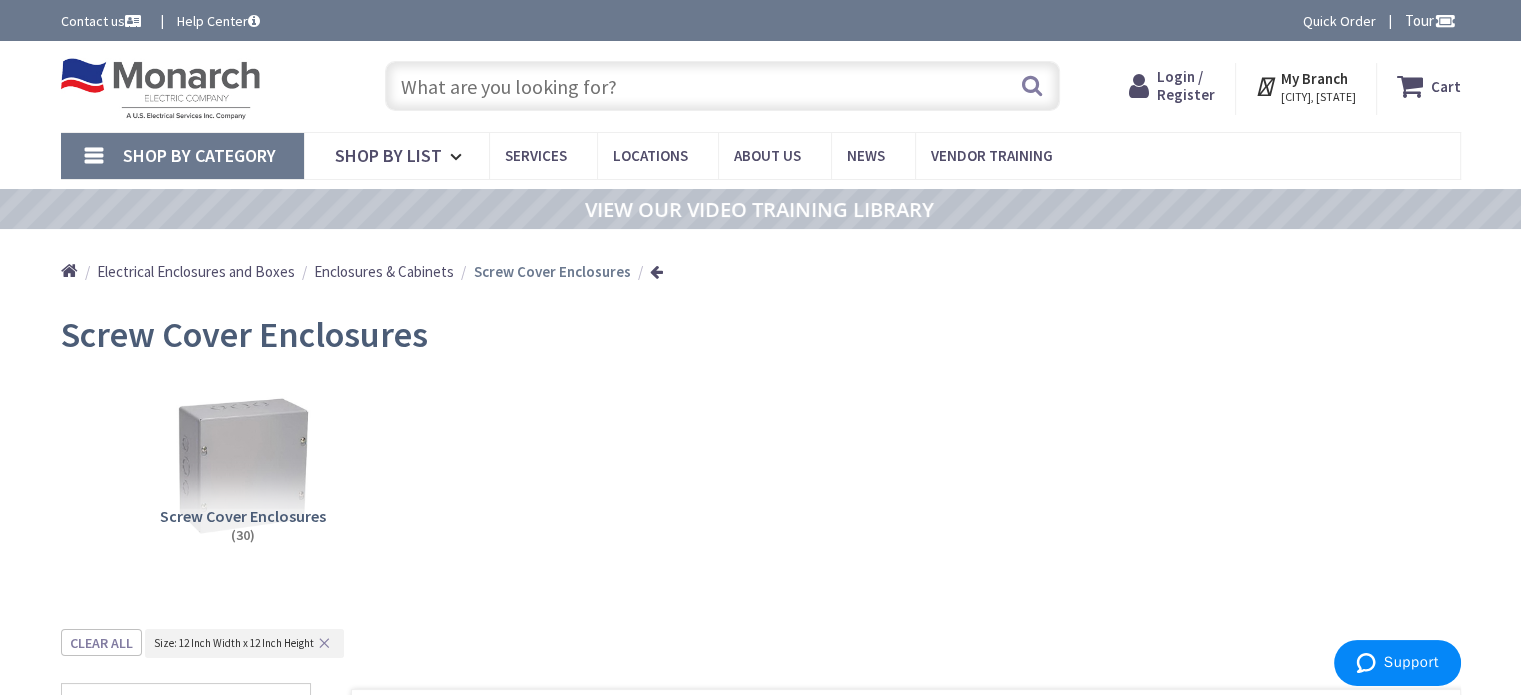 click at bounding box center [722, 86] 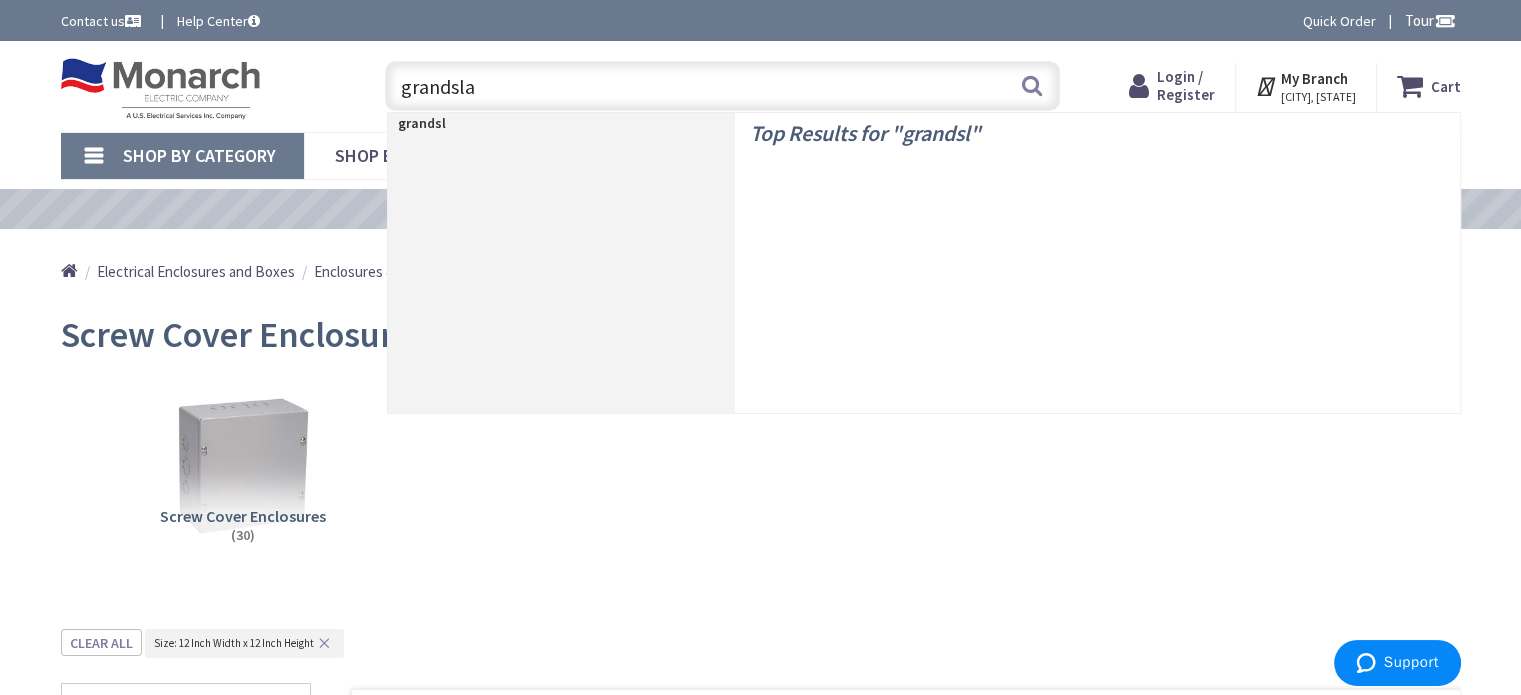 type on "grandslam" 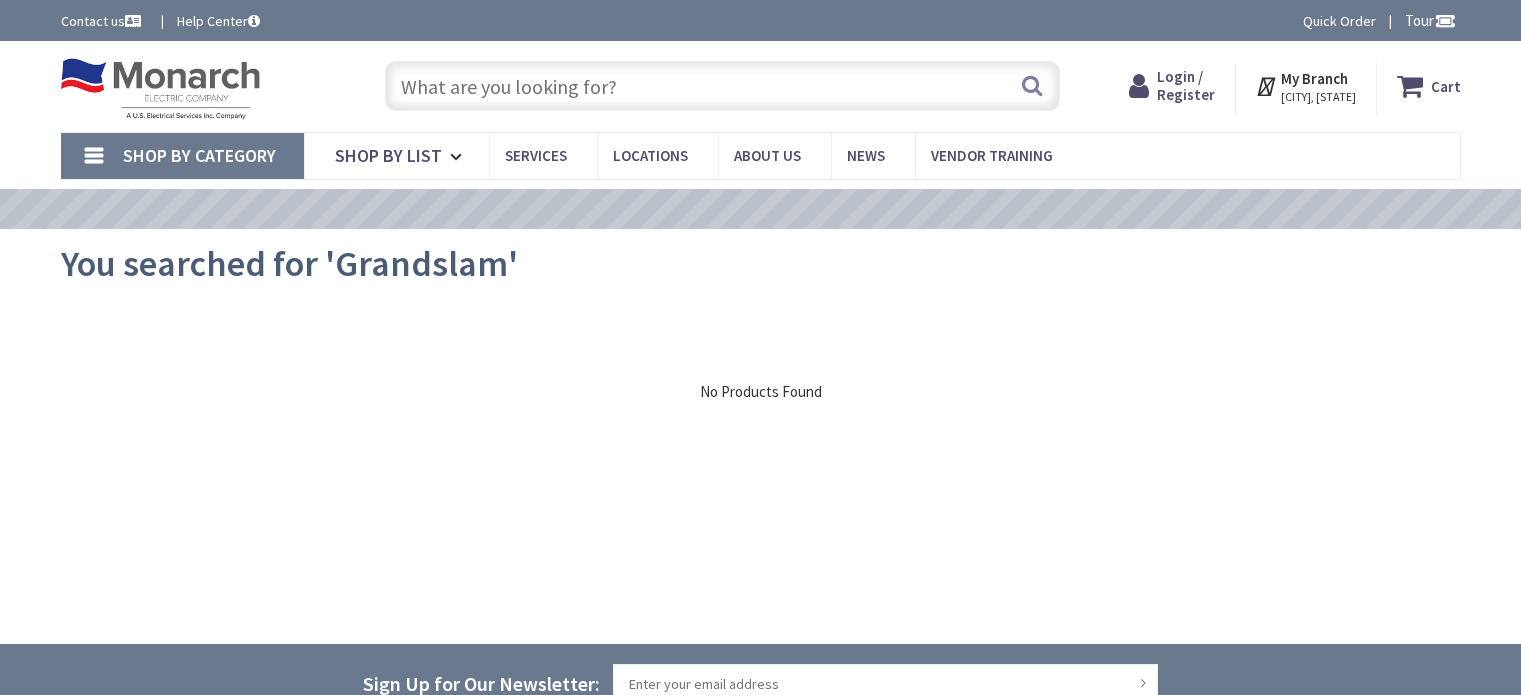 scroll, scrollTop: 0, scrollLeft: 0, axis: both 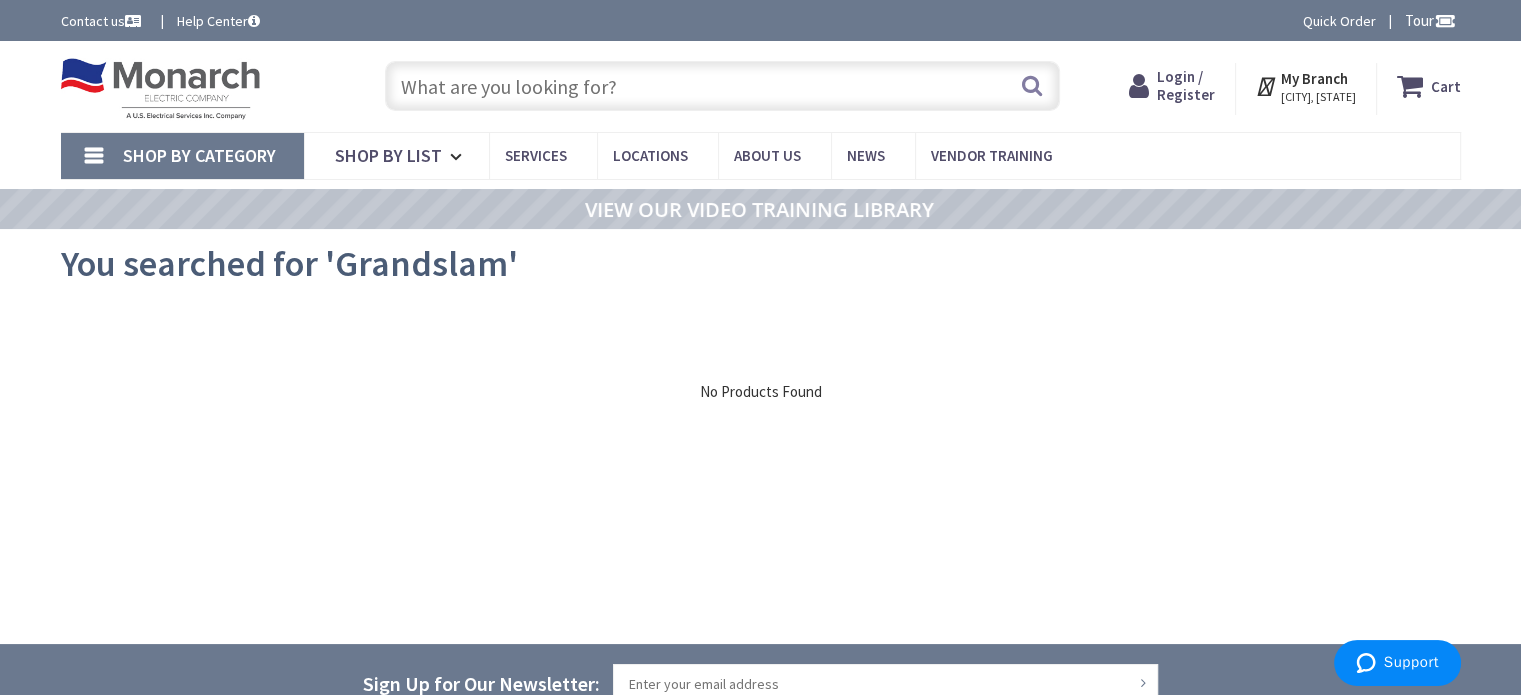 click at bounding box center (722, 86) 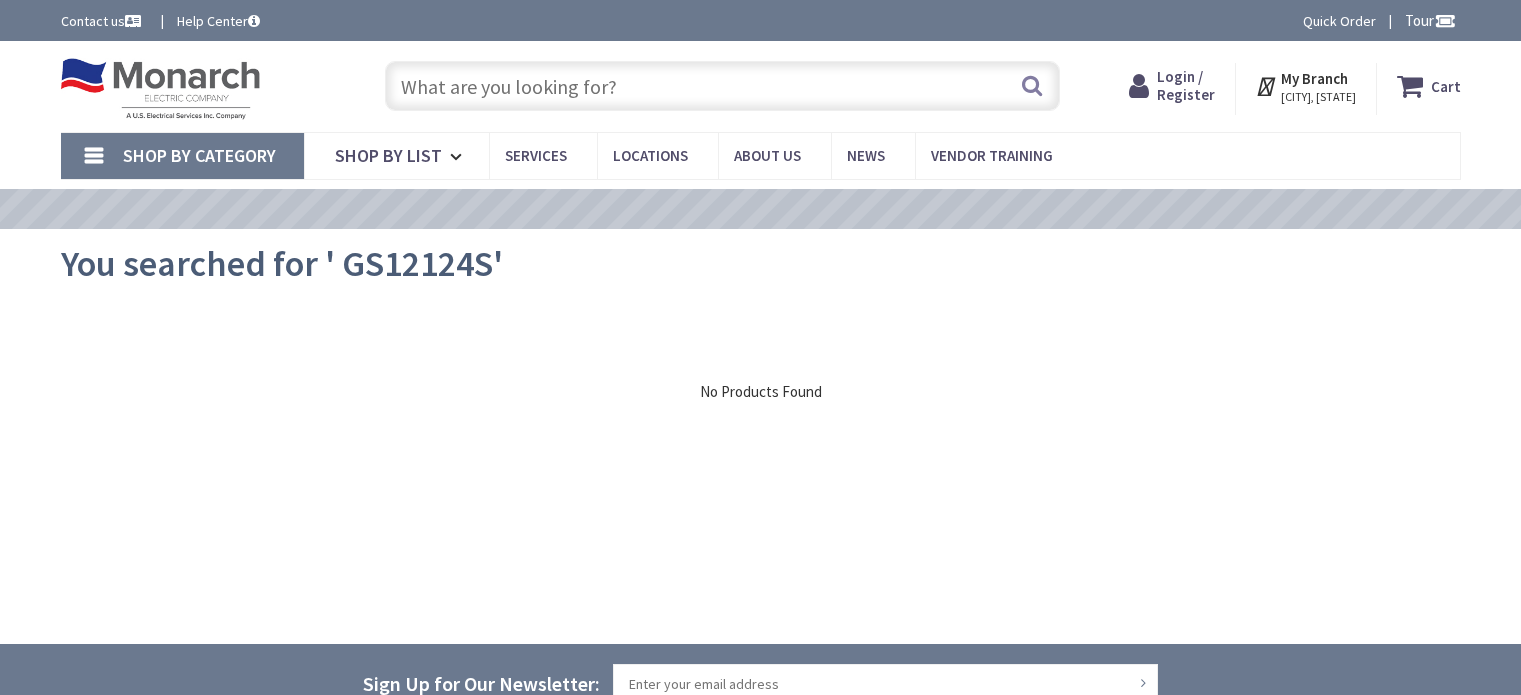 scroll, scrollTop: 0, scrollLeft: 0, axis: both 